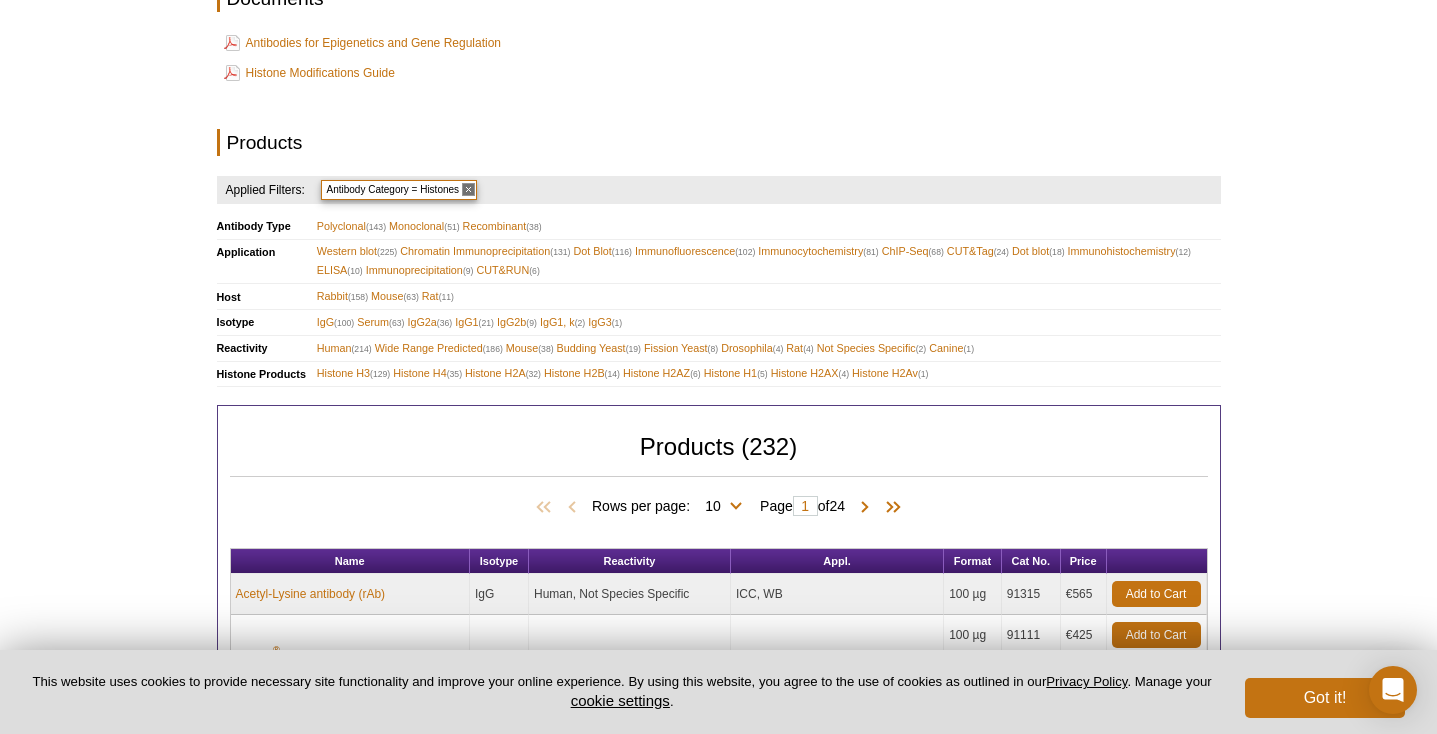 scroll, scrollTop: 438, scrollLeft: 0, axis: vertical 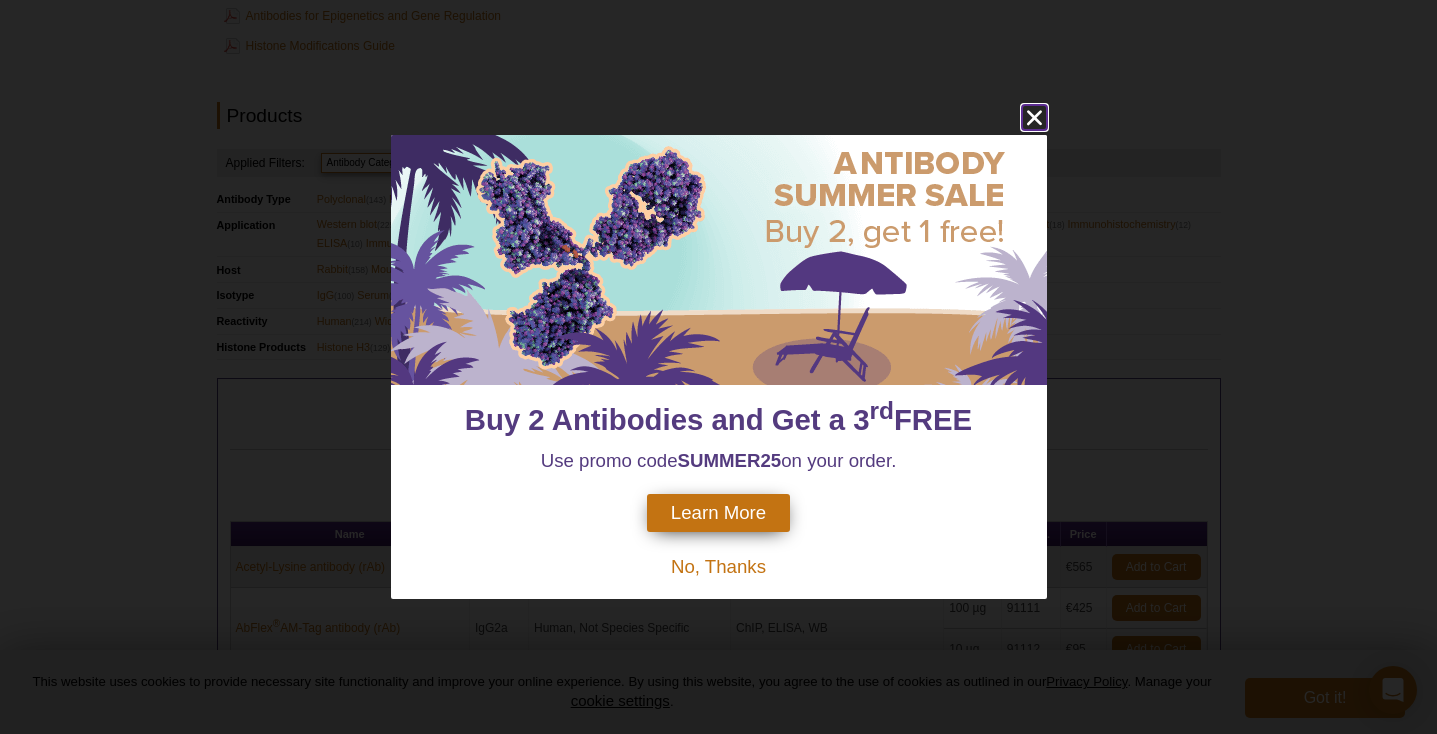 click 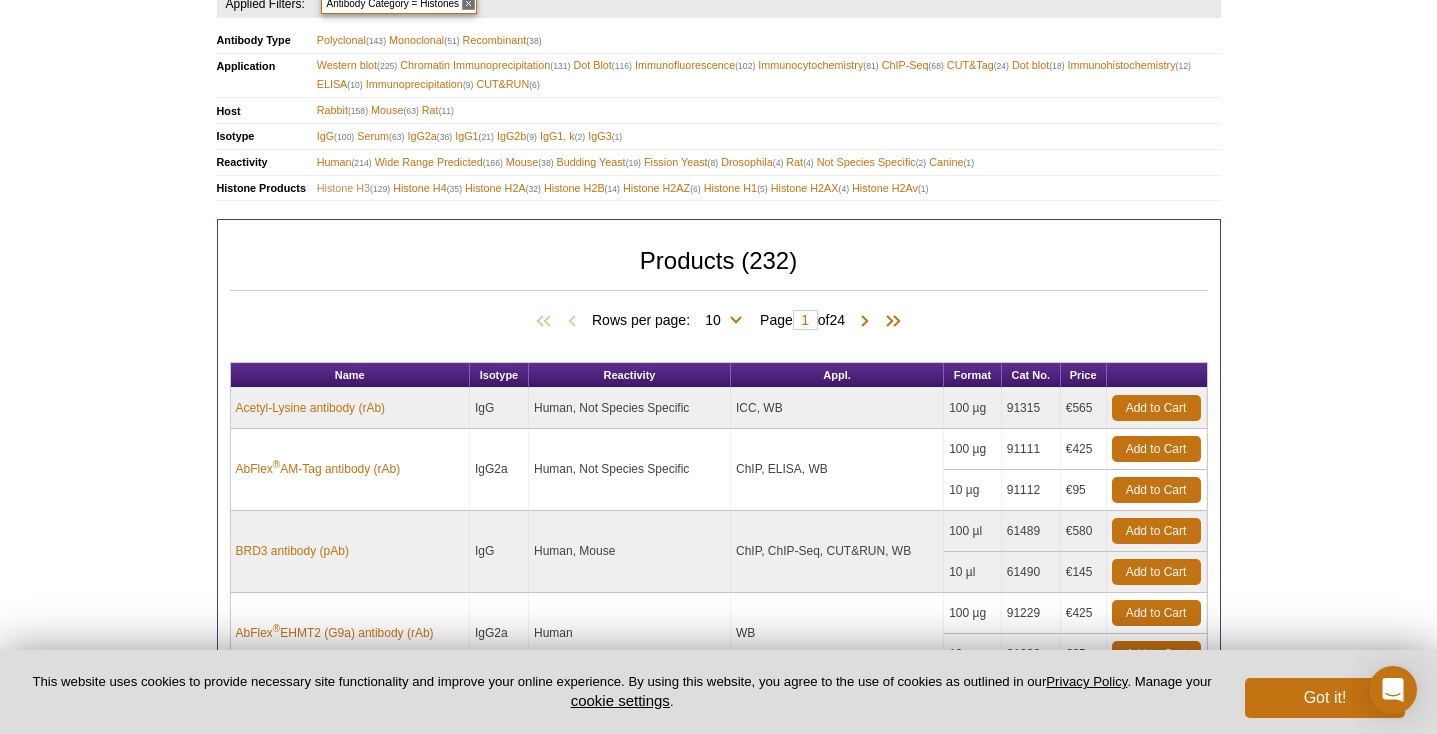 scroll, scrollTop: 685, scrollLeft: 0, axis: vertical 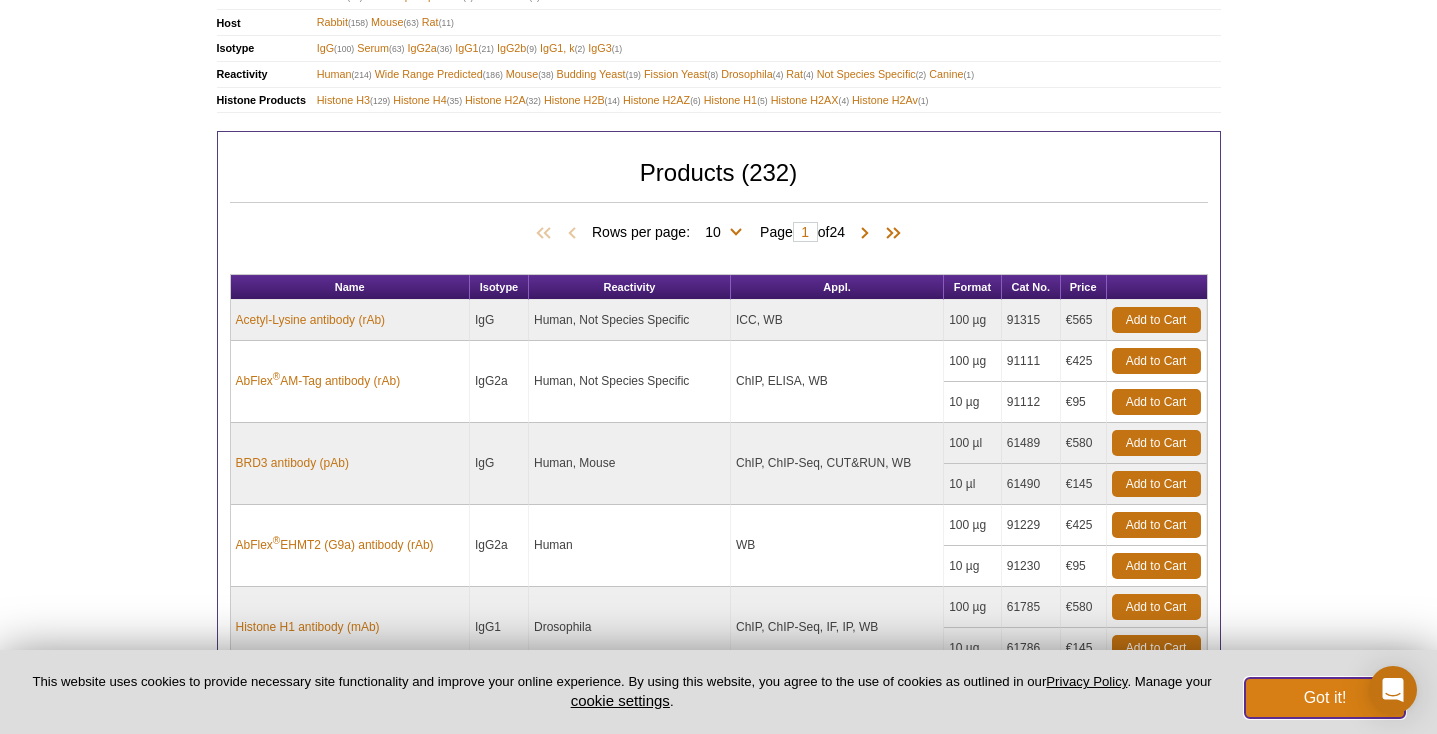 click on "Got it!" at bounding box center [1325, 698] 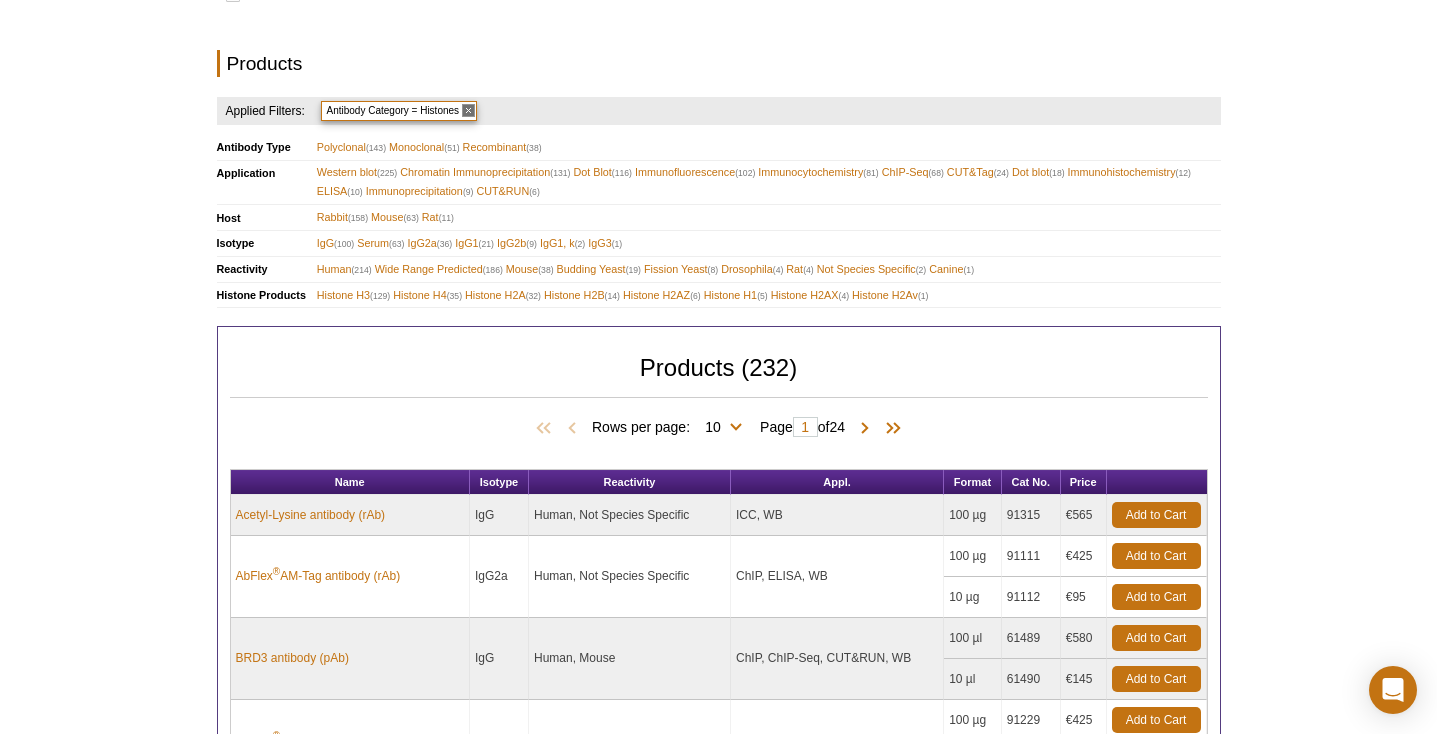 scroll, scrollTop: 484, scrollLeft: 0, axis: vertical 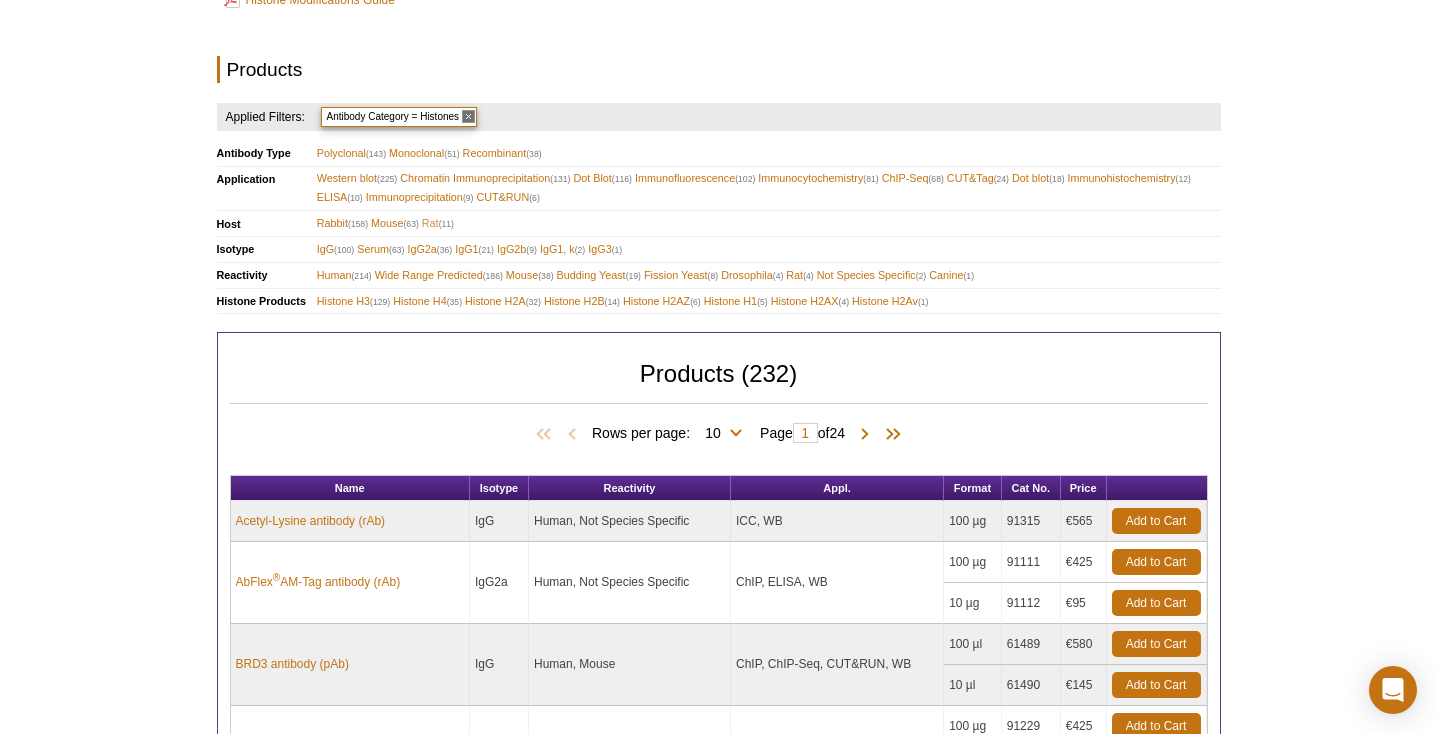 click on "Rat  (11)" at bounding box center (438, 223) 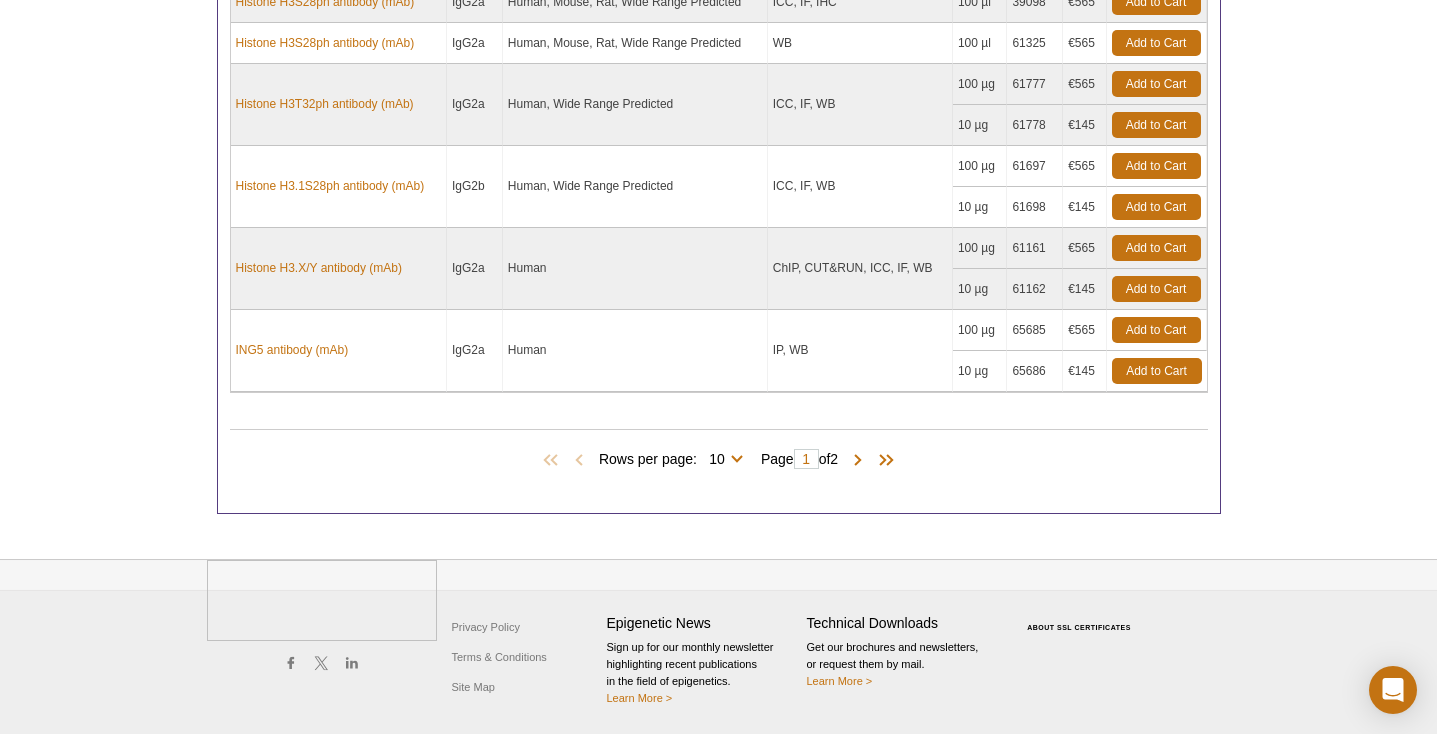 scroll, scrollTop: 1445, scrollLeft: 0, axis: vertical 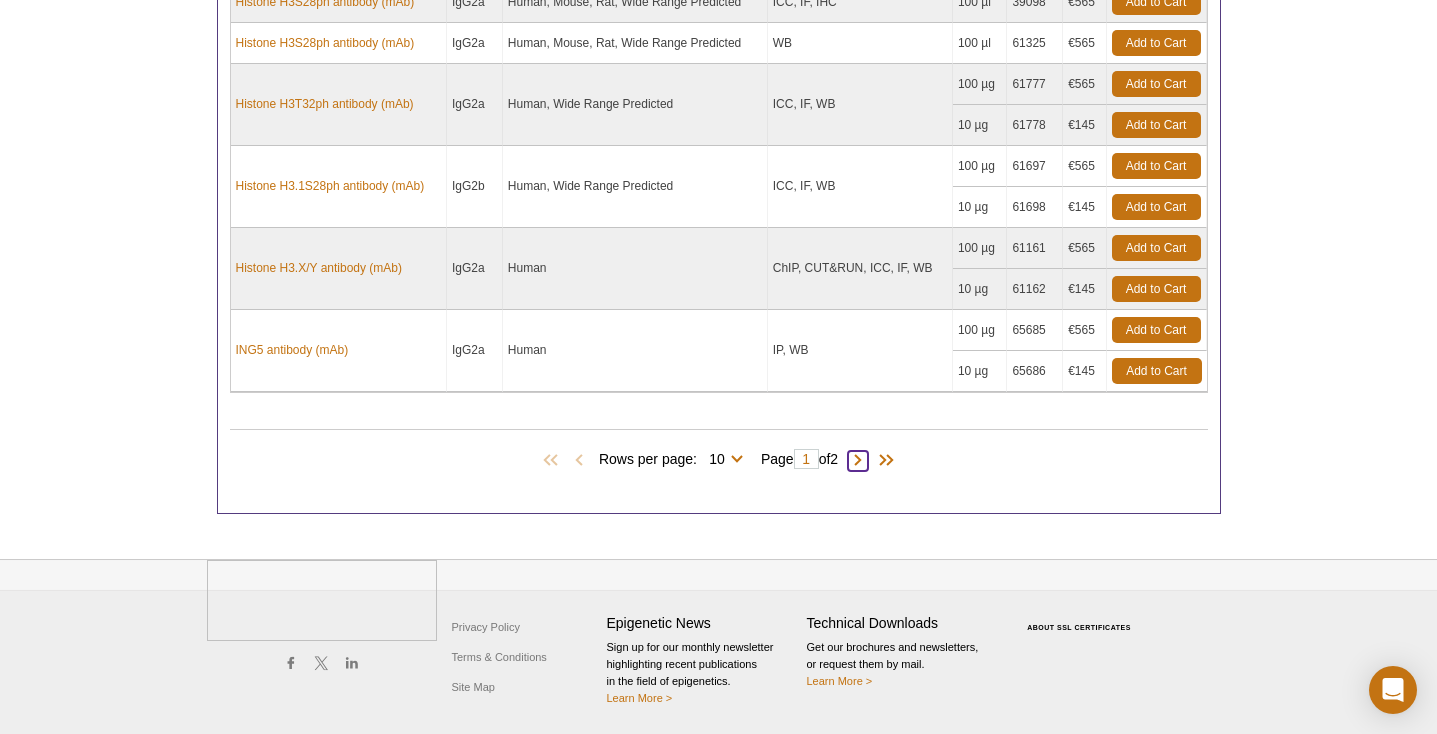 click at bounding box center [858, 461] 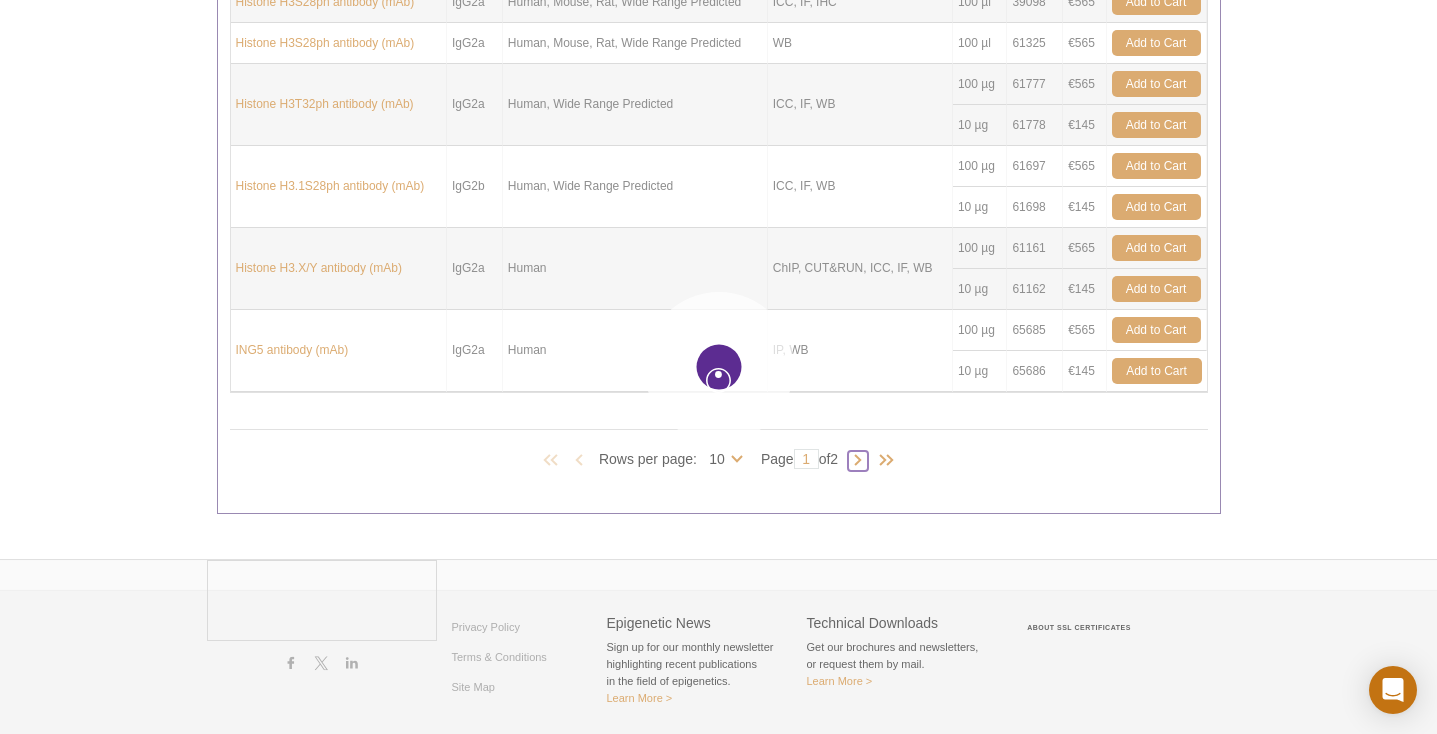 type on "2" 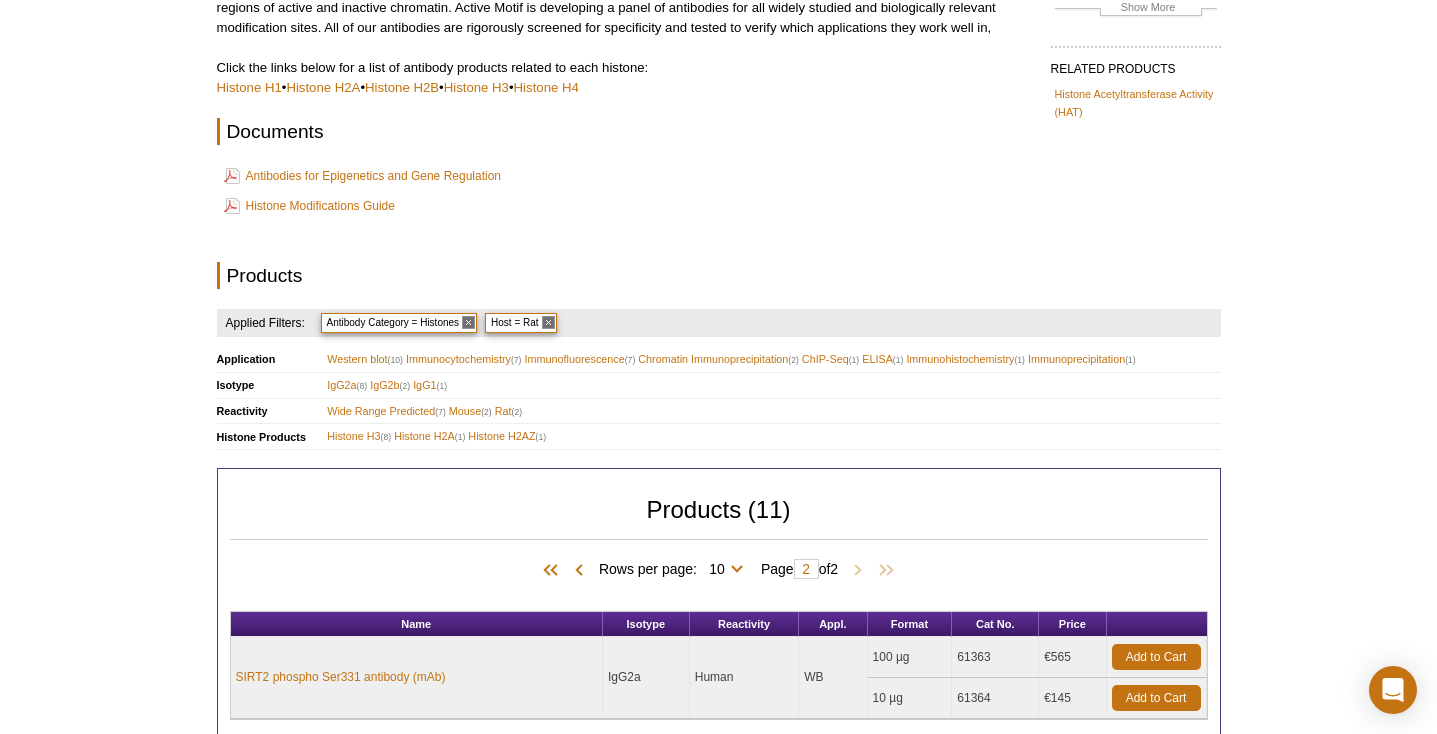 scroll, scrollTop: 206, scrollLeft: 0, axis: vertical 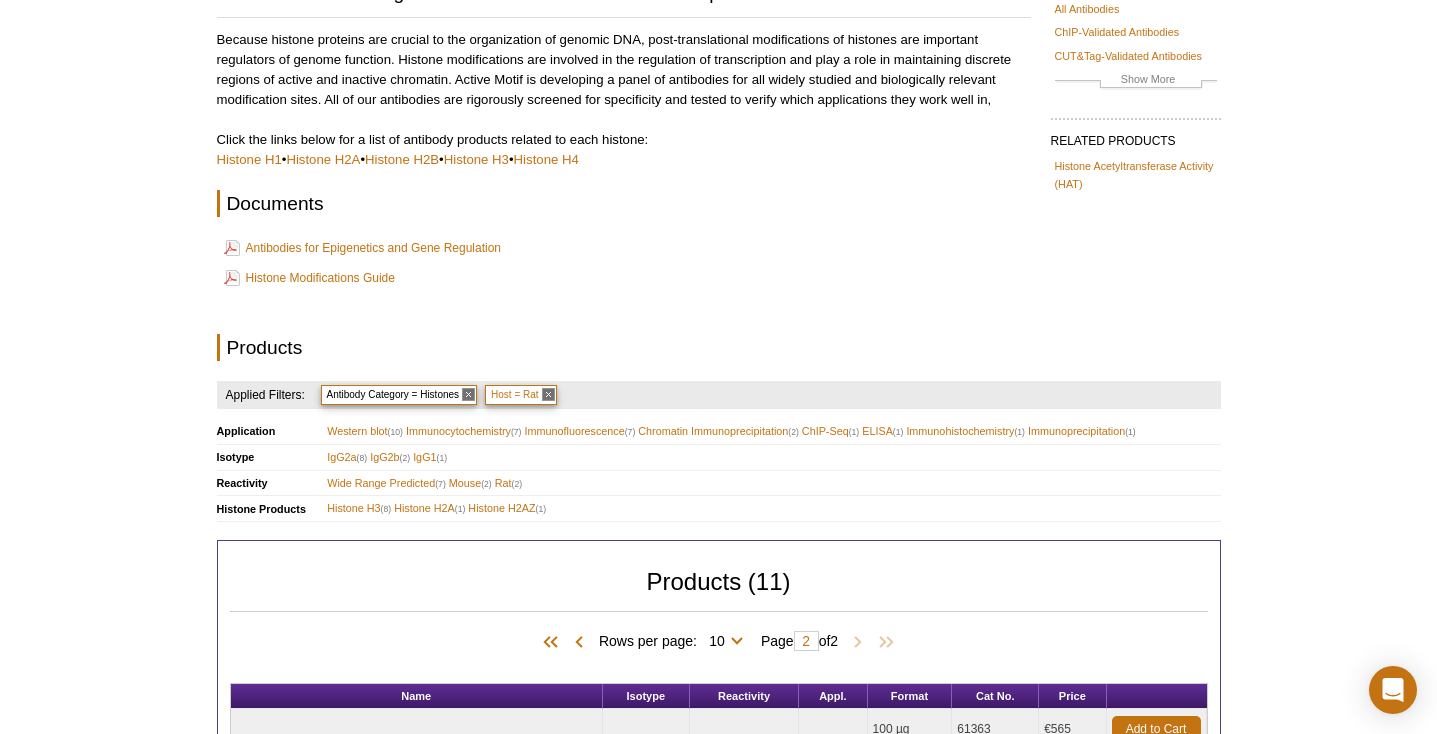 click on "Host = Rat" at bounding box center [521, 395] 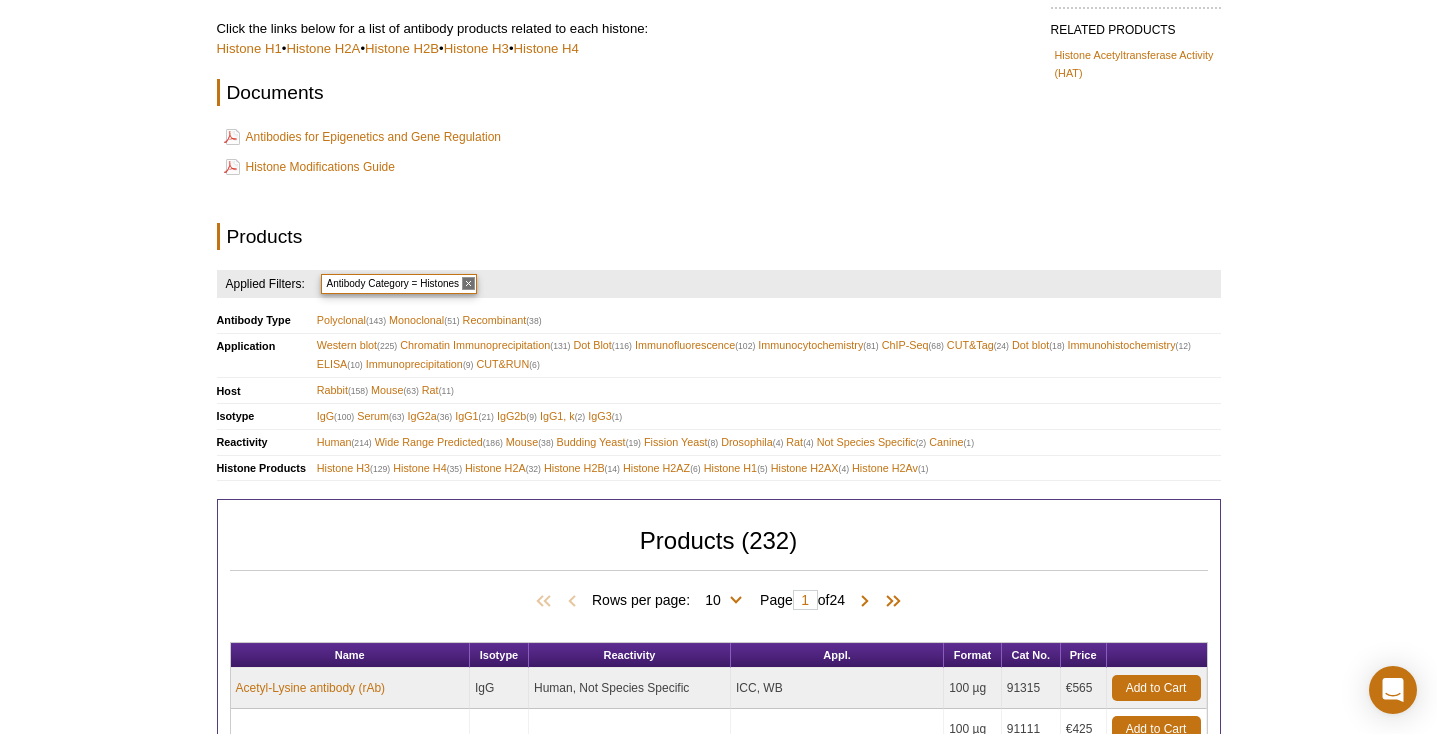 scroll, scrollTop: 319, scrollLeft: 0, axis: vertical 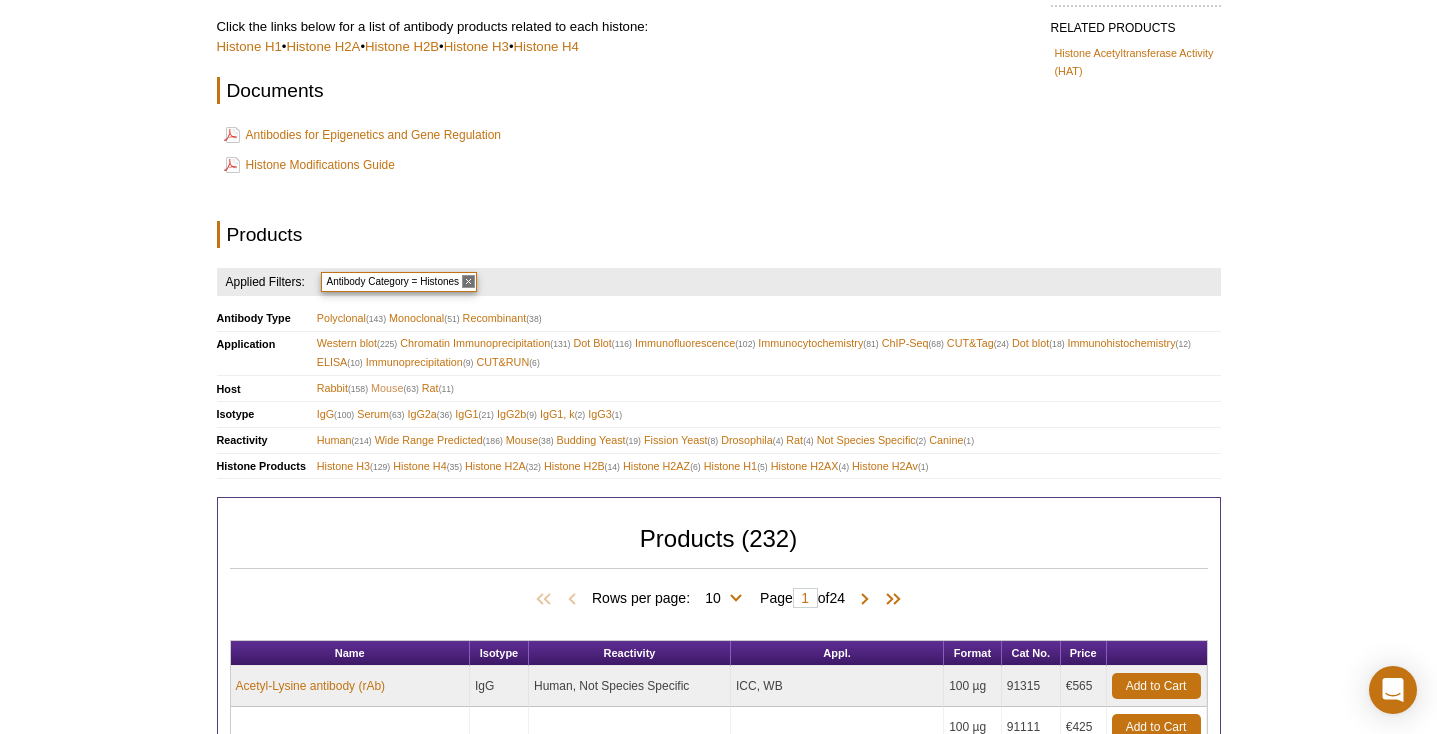 click on "Mouse  (63)" at bounding box center [395, 388] 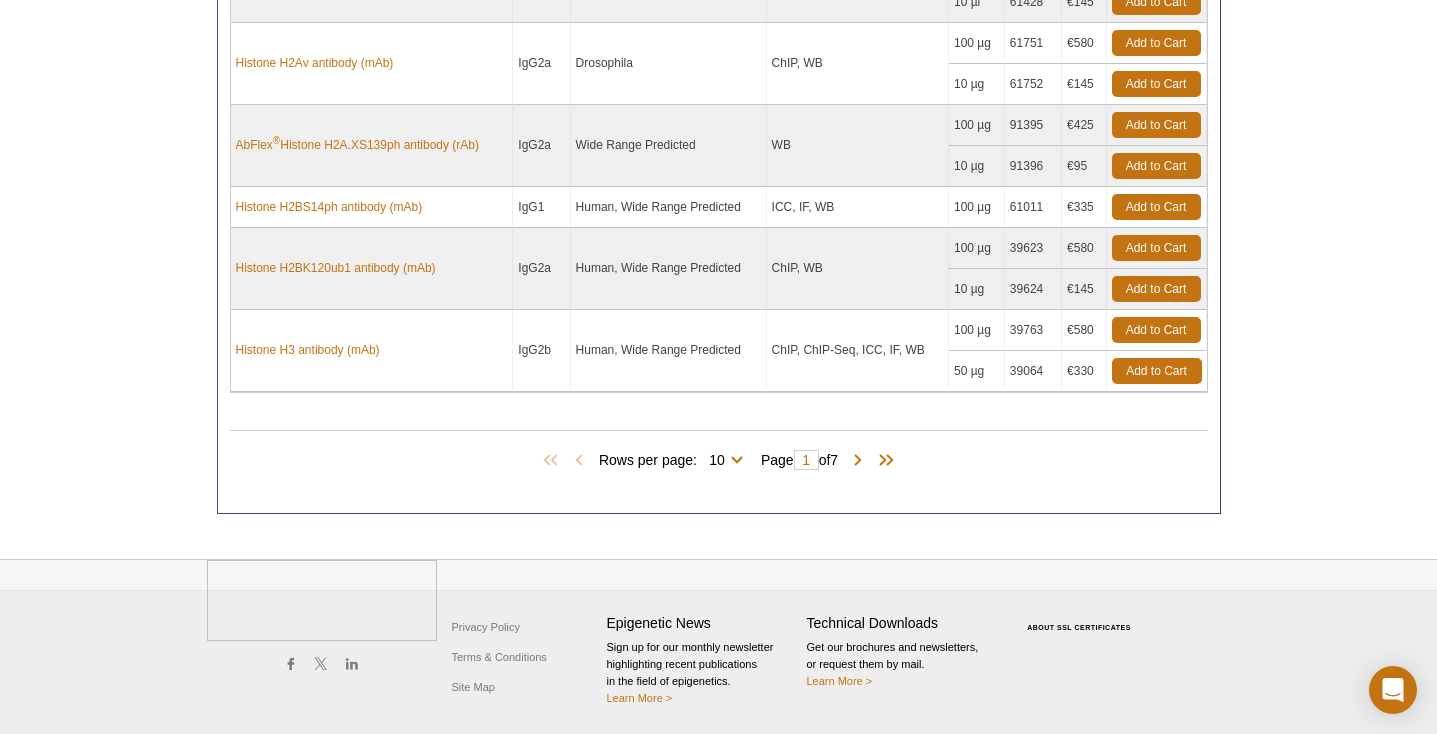 scroll, scrollTop: 1514, scrollLeft: 0, axis: vertical 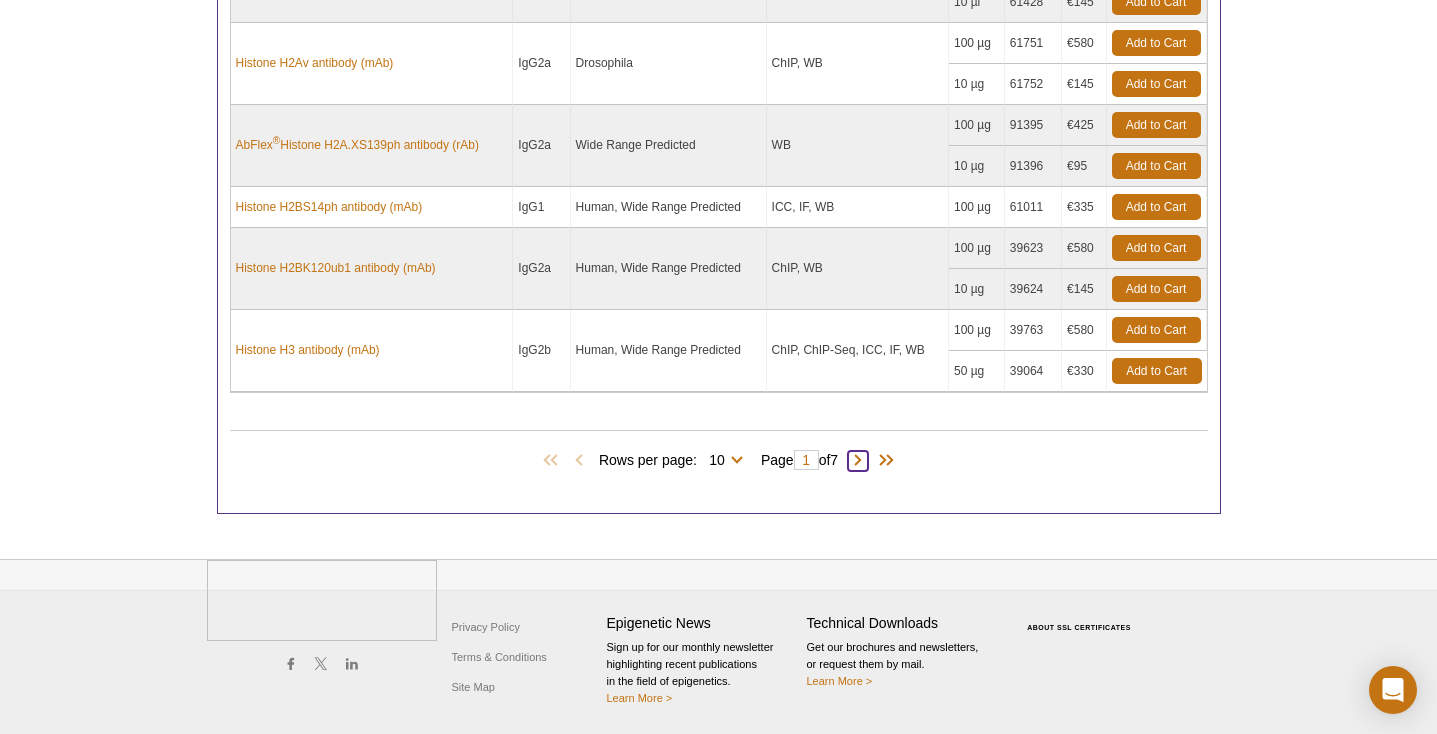 click at bounding box center [858, 461] 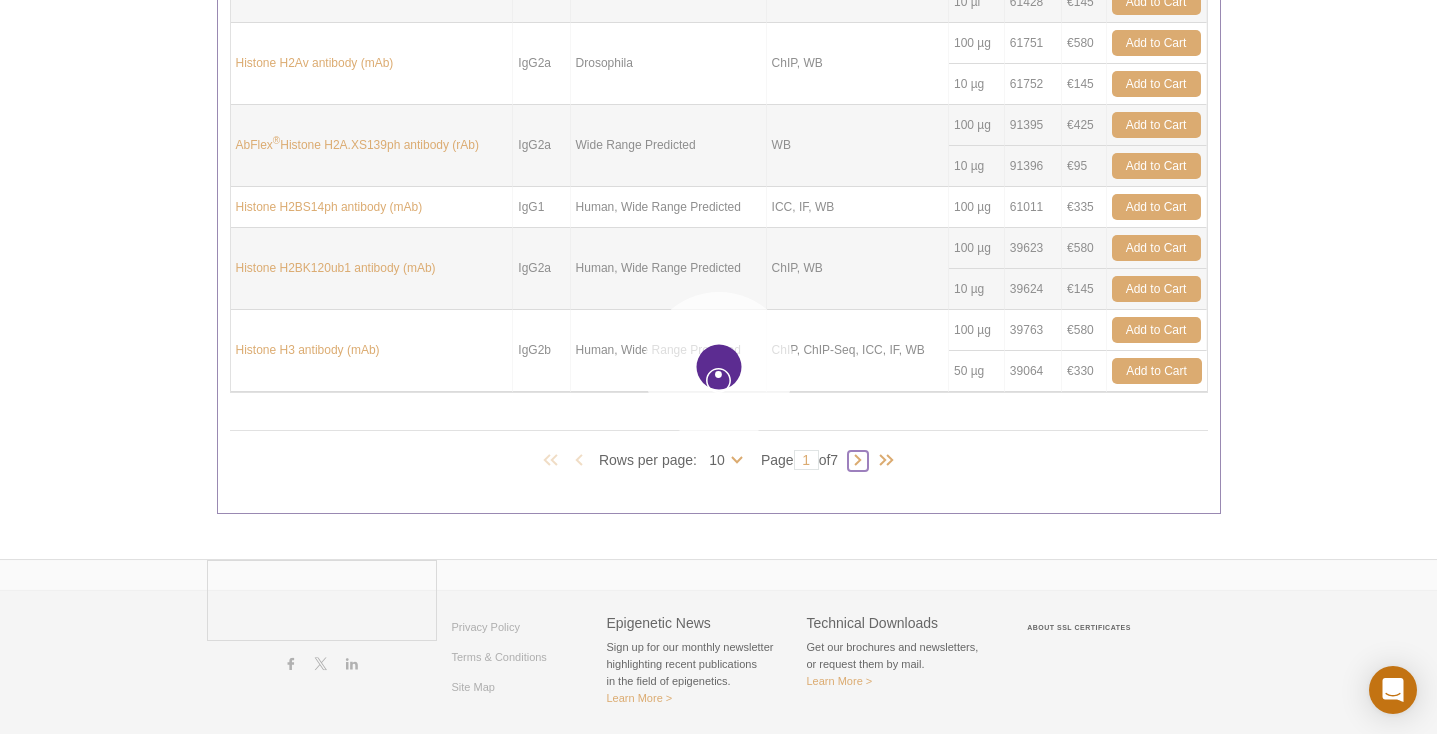 type on "2" 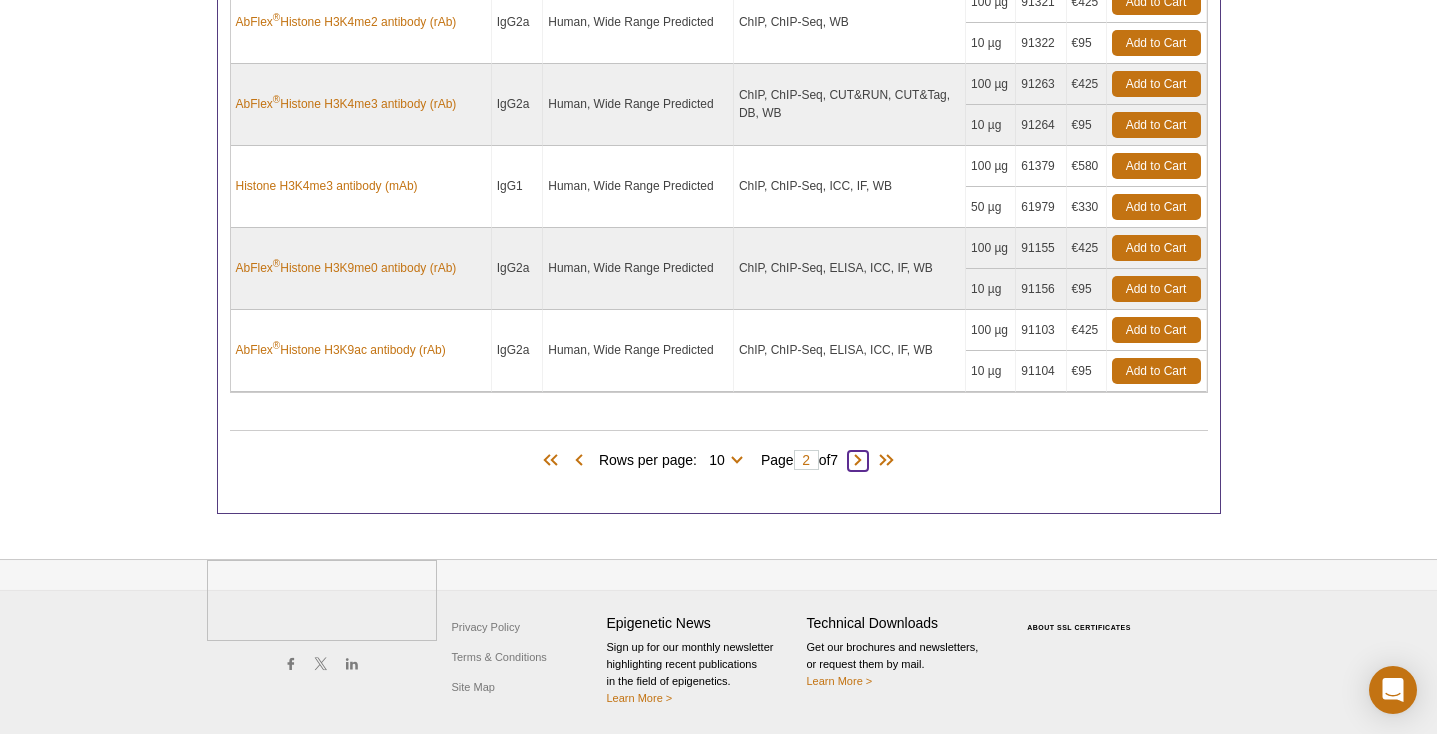 scroll, scrollTop: 1722, scrollLeft: 0, axis: vertical 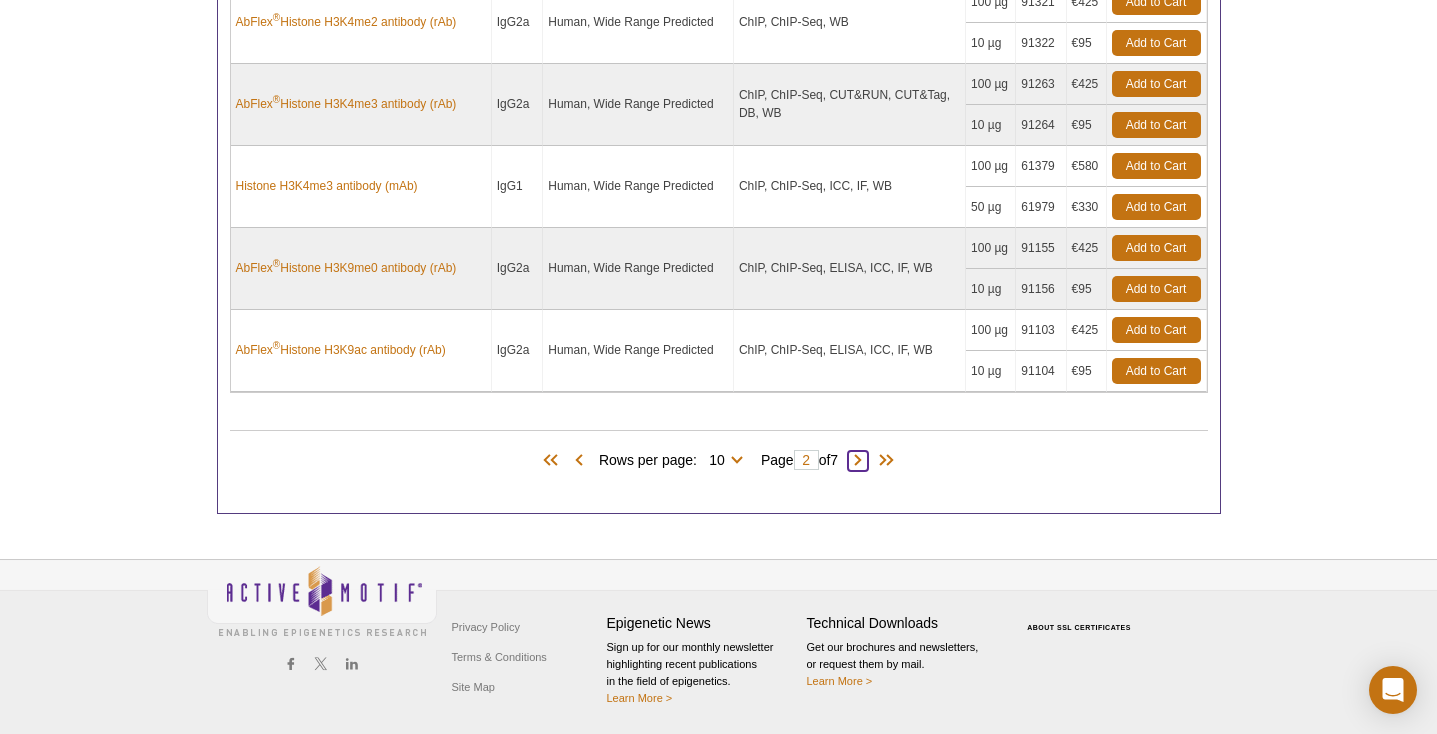 click at bounding box center [858, 461] 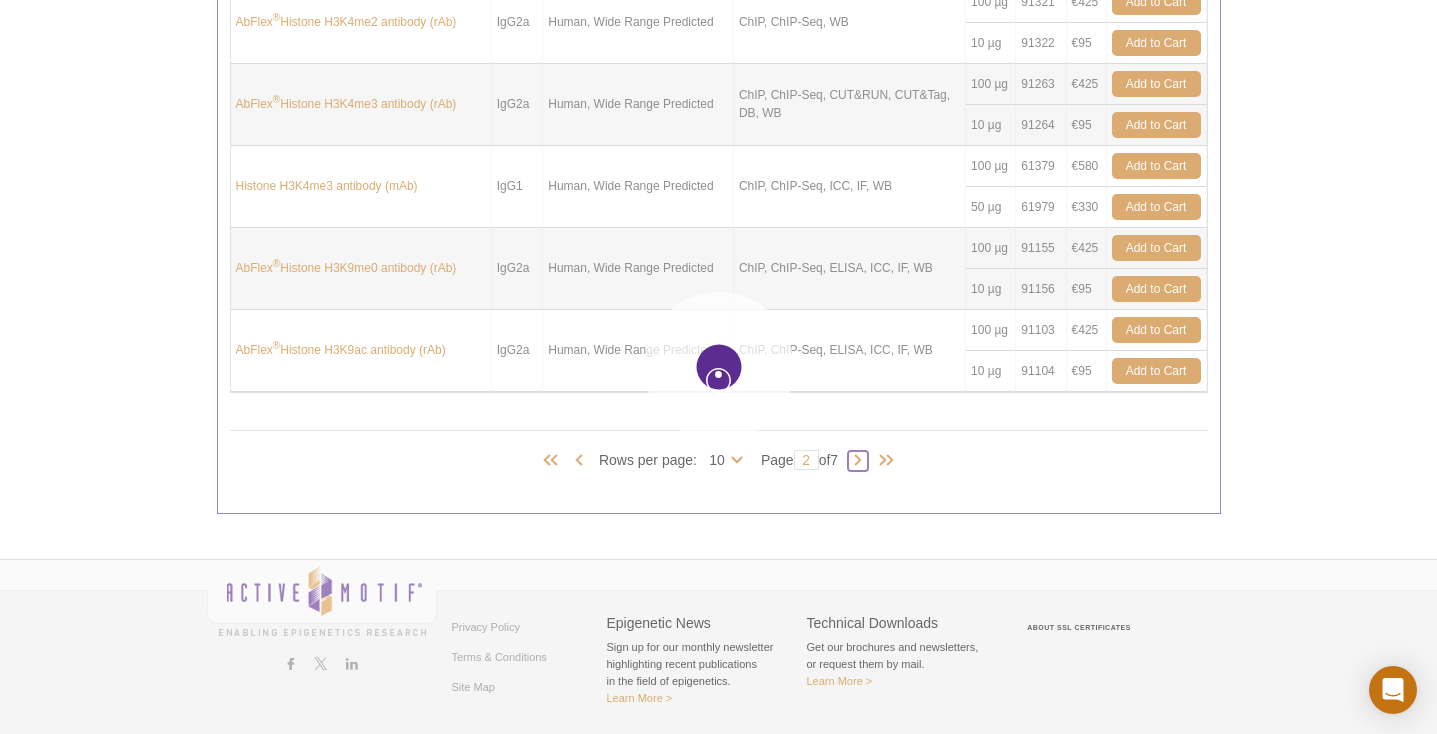 type on "3" 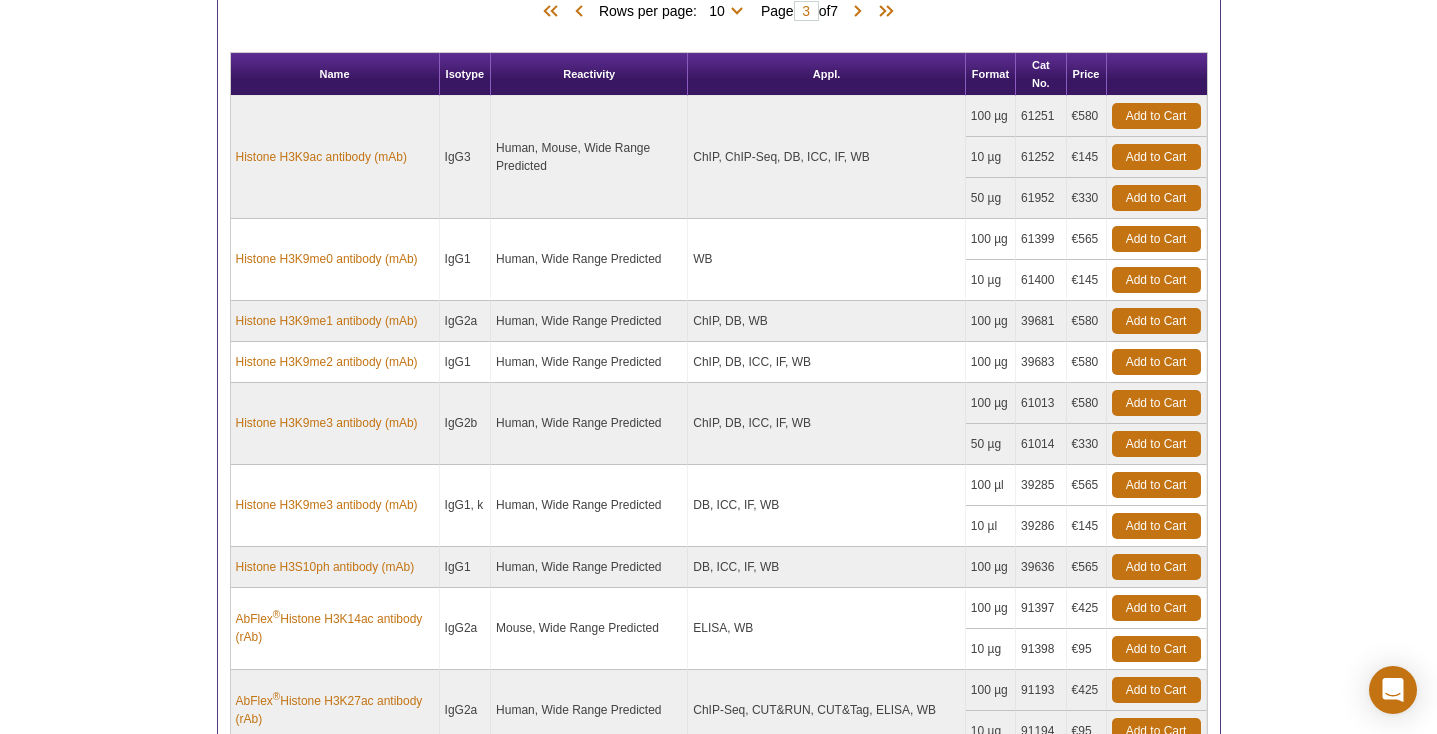 scroll, scrollTop: 1663, scrollLeft: 0, axis: vertical 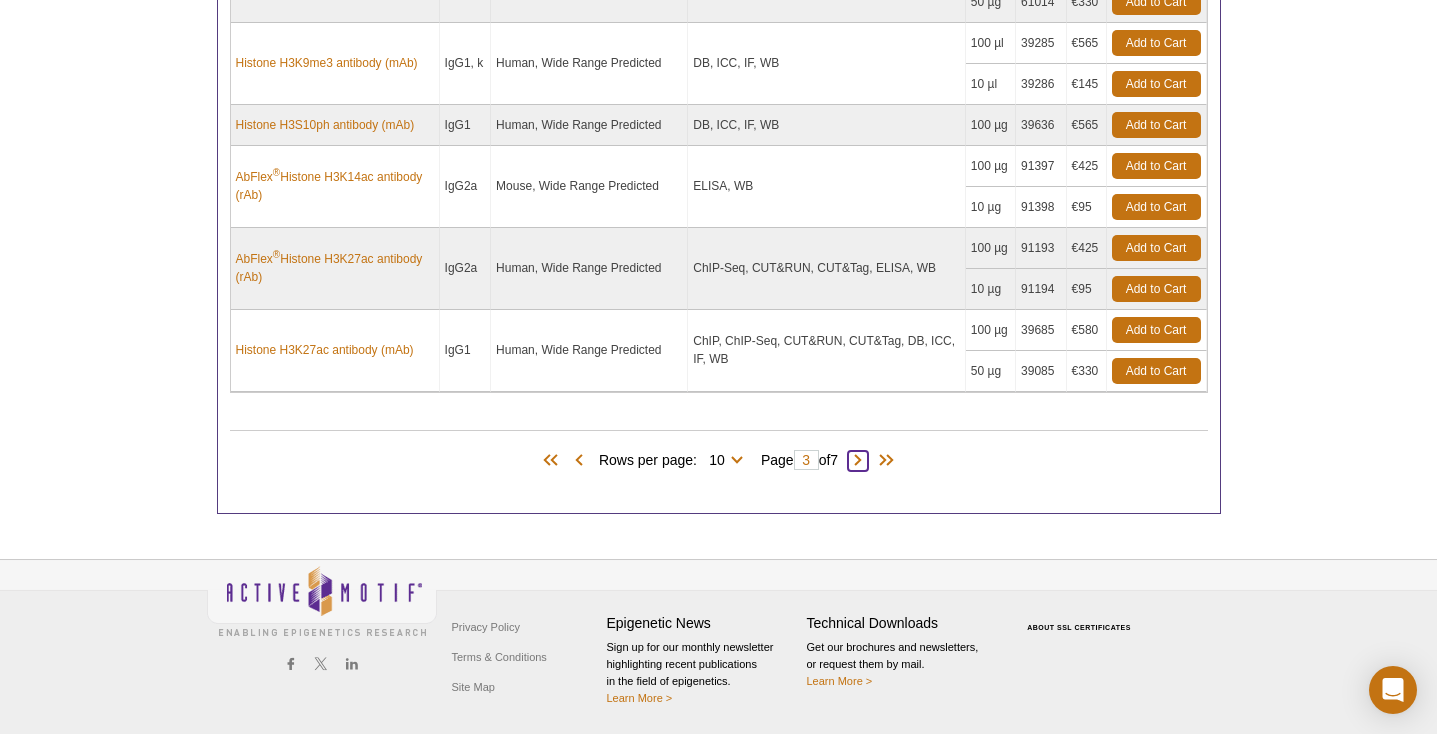 click at bounding box center (858, 461) 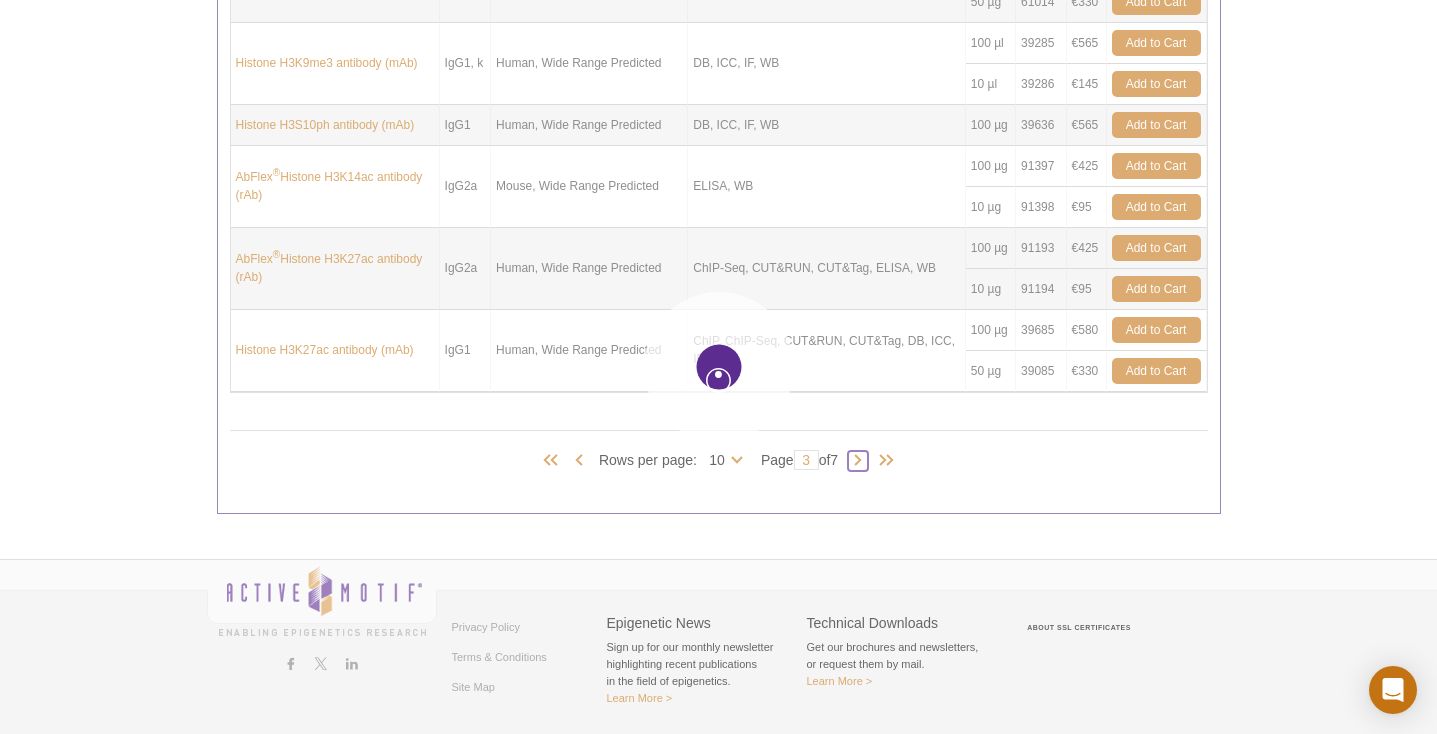 type on "4" 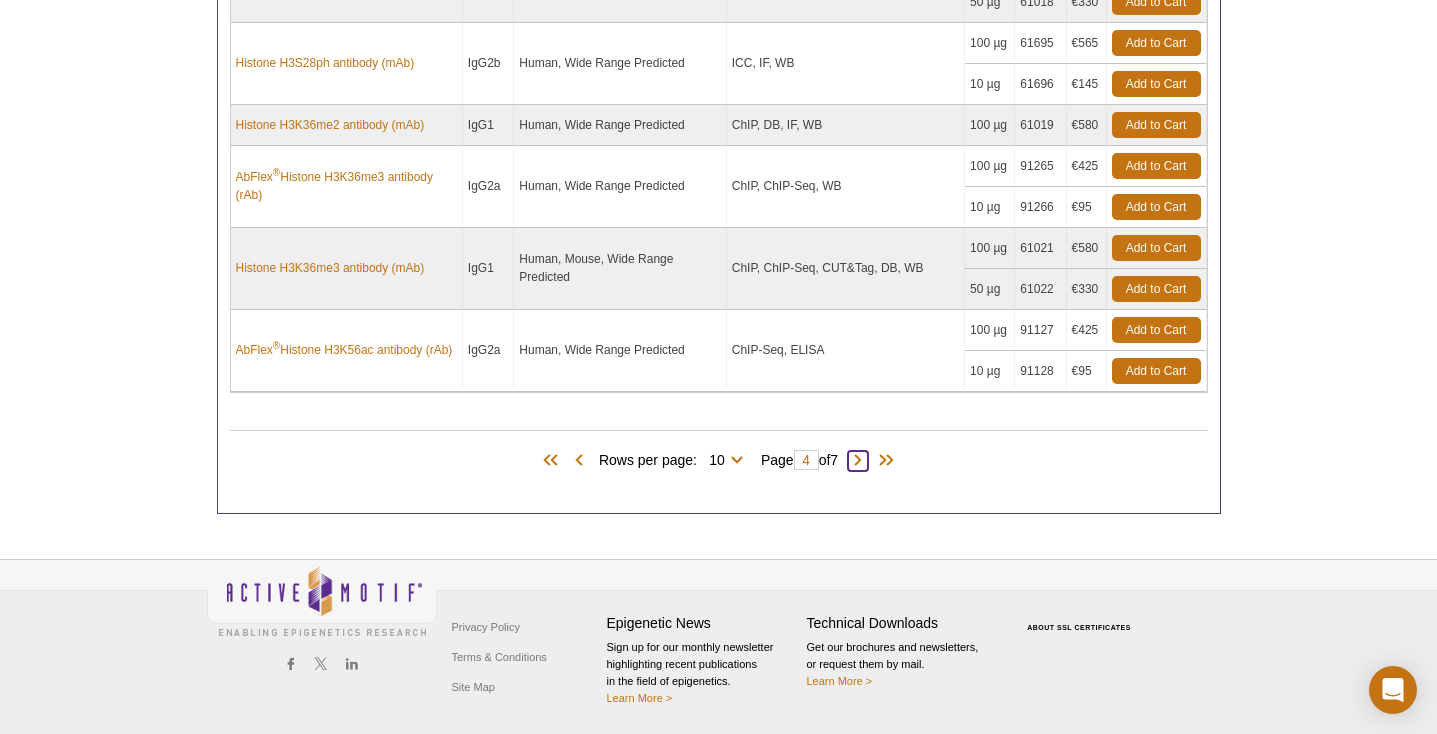 scroll, scrollTop: 1722, scrollLeft: 0, axis: vertical 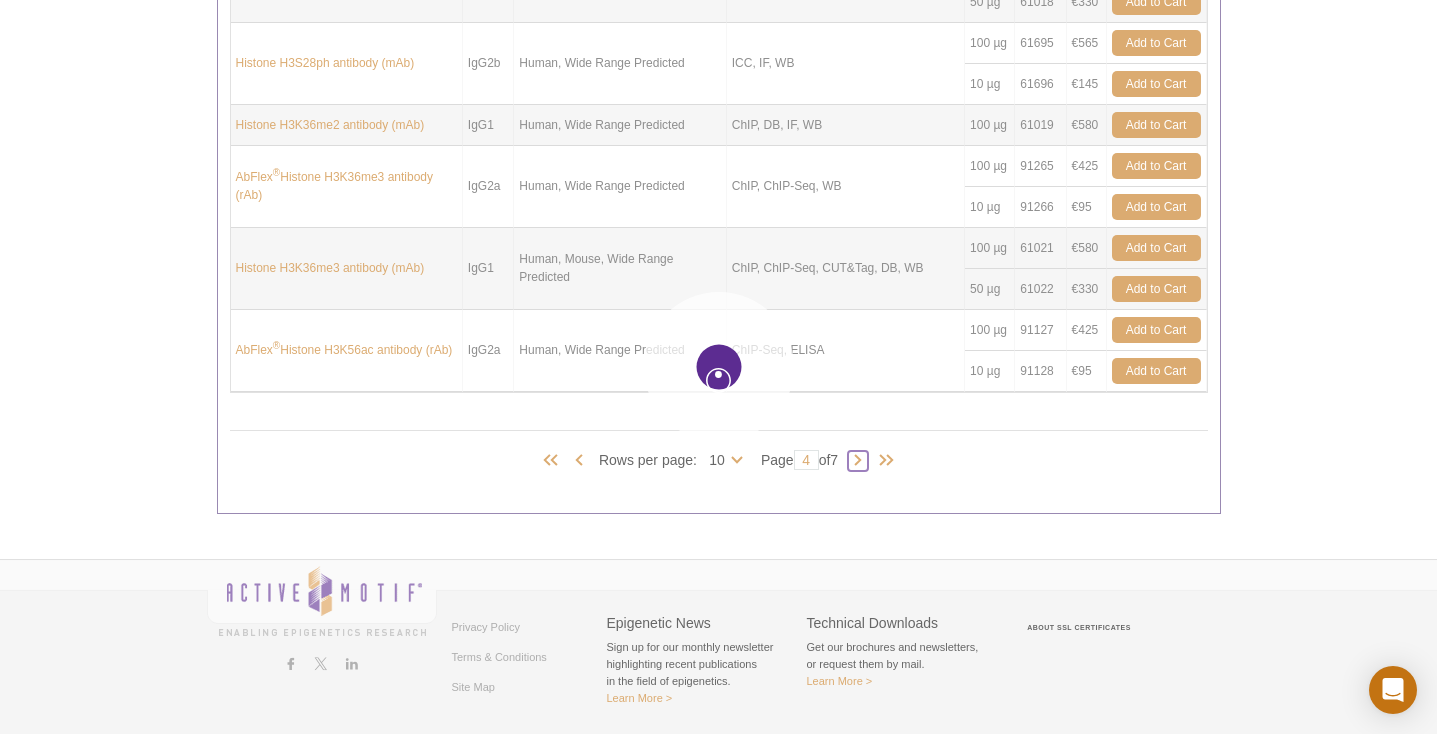 type on "5" 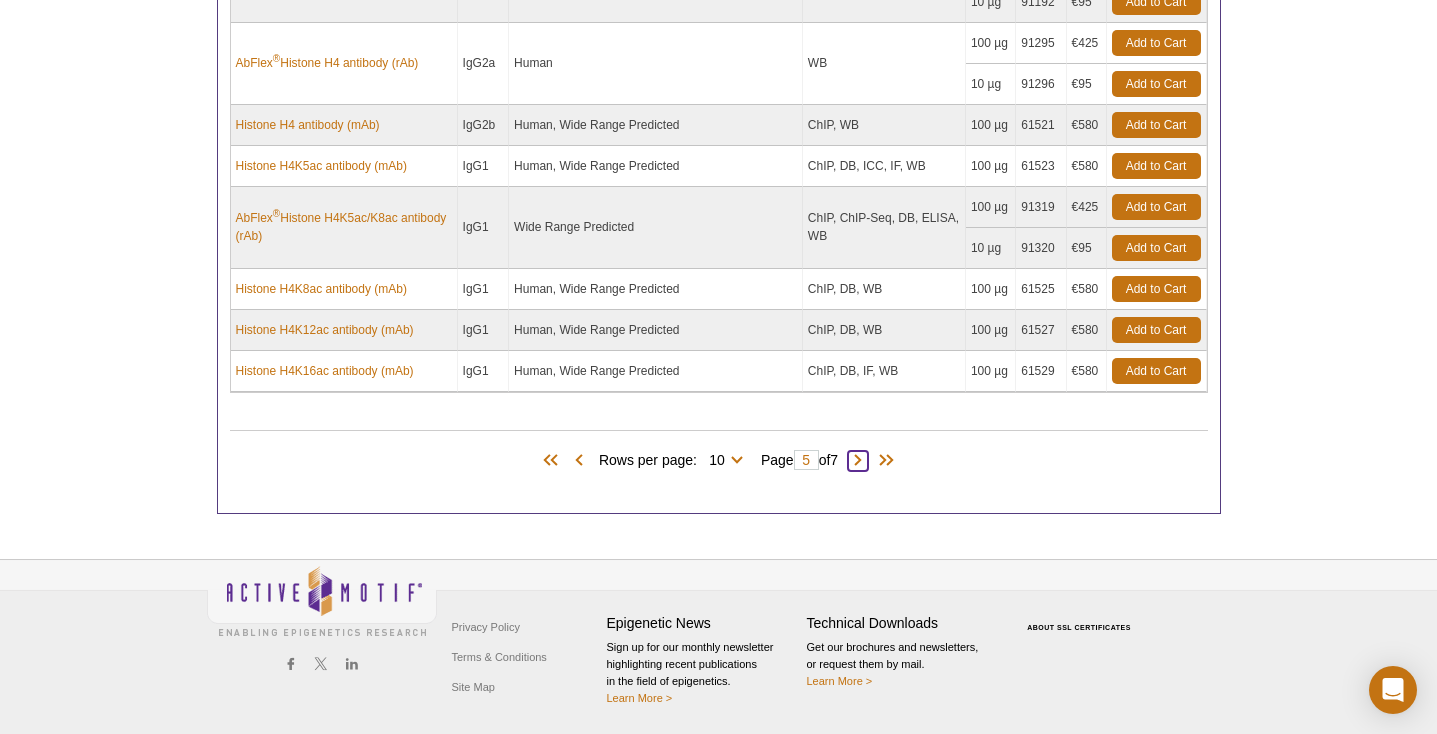 scroll, scrollTop: 1486, scrollLeft: 0, axis: vertical 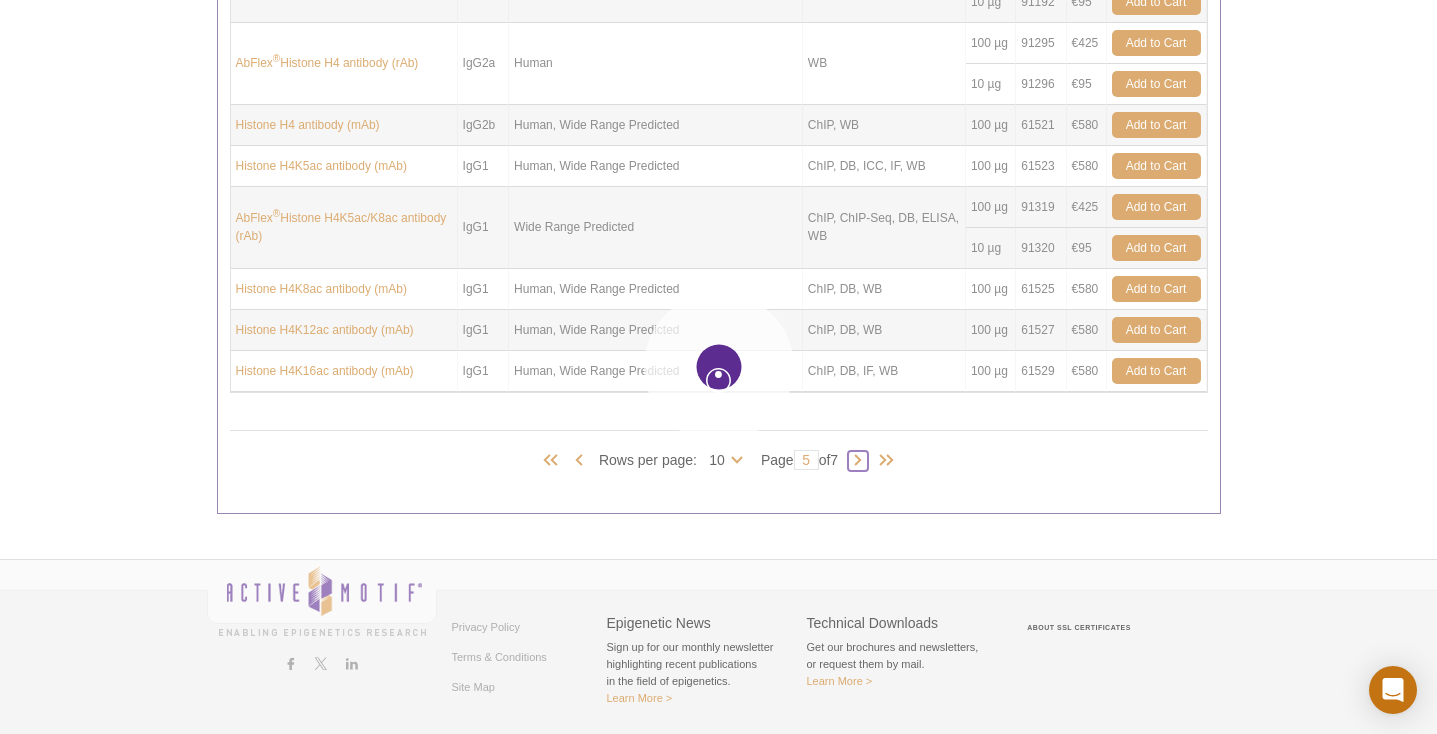 type on "6" 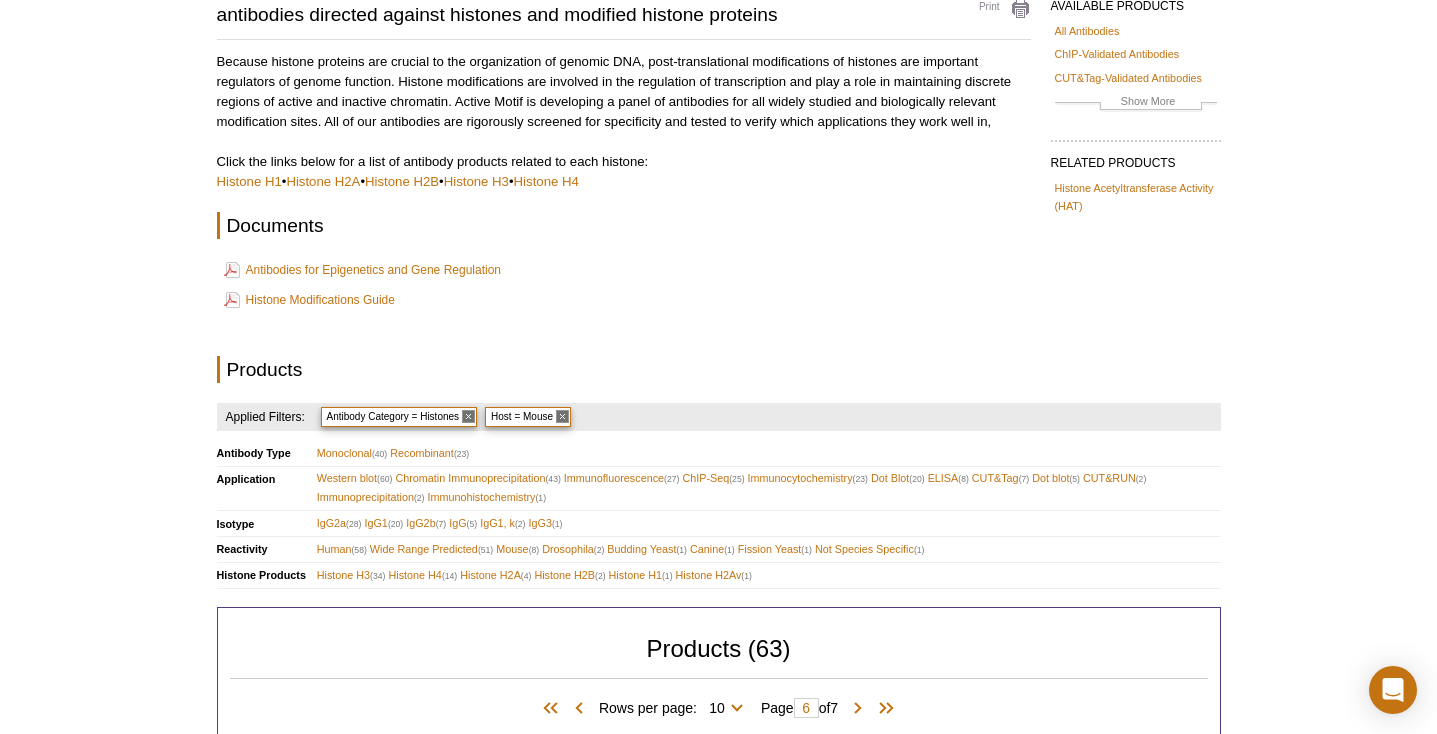 scroll, scrollTop: 31, scrollLeft: 0, axis: vertical 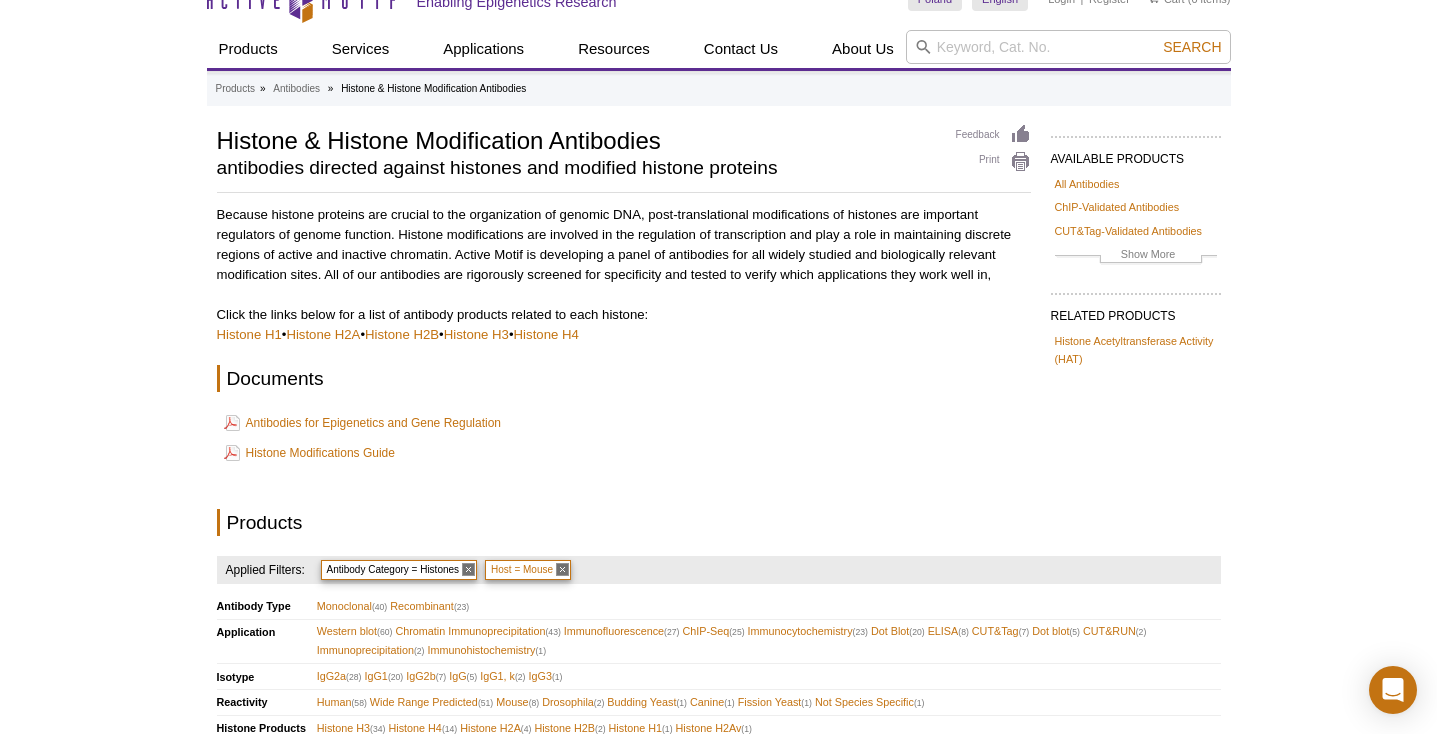 click on "Host = Mouse" at bounding box center [528, 570] 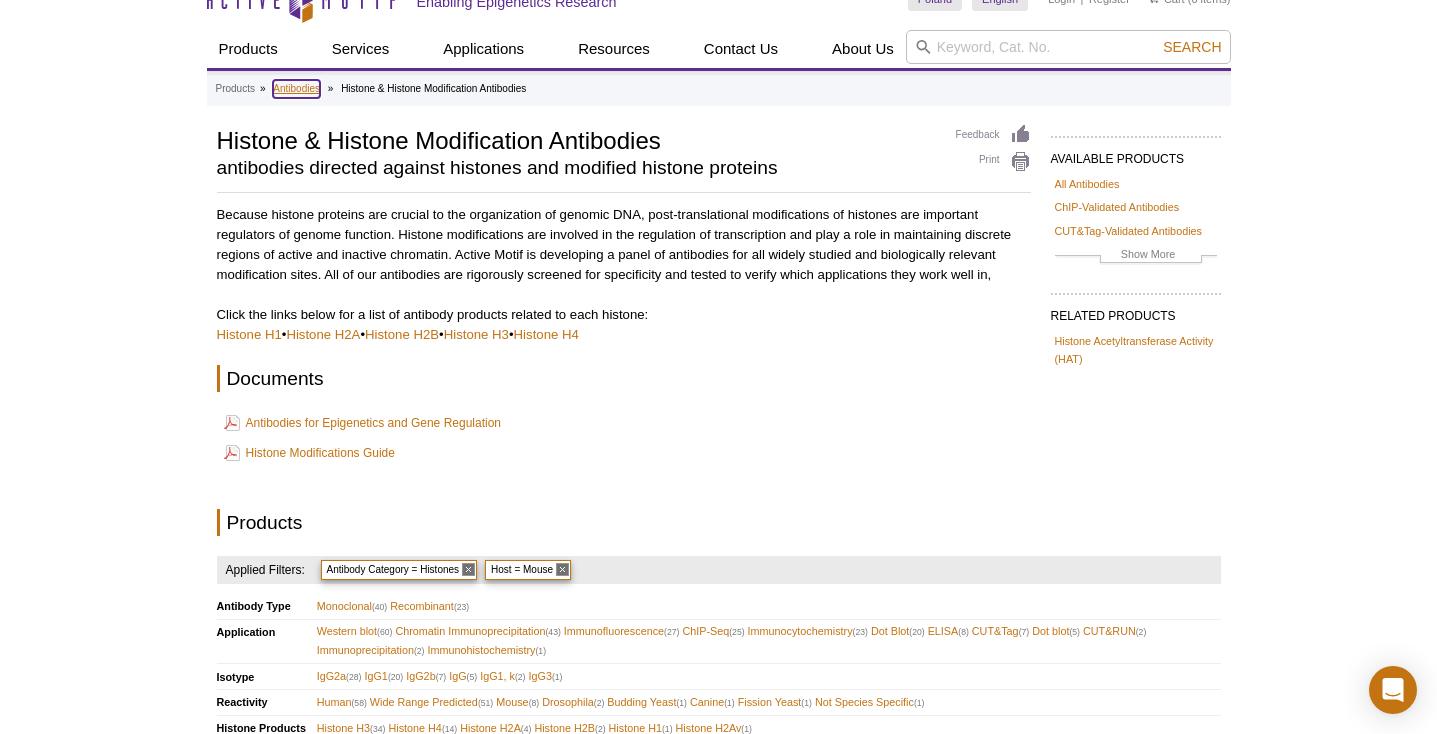 click on "Antibodies" at bounding box center [296, 89] 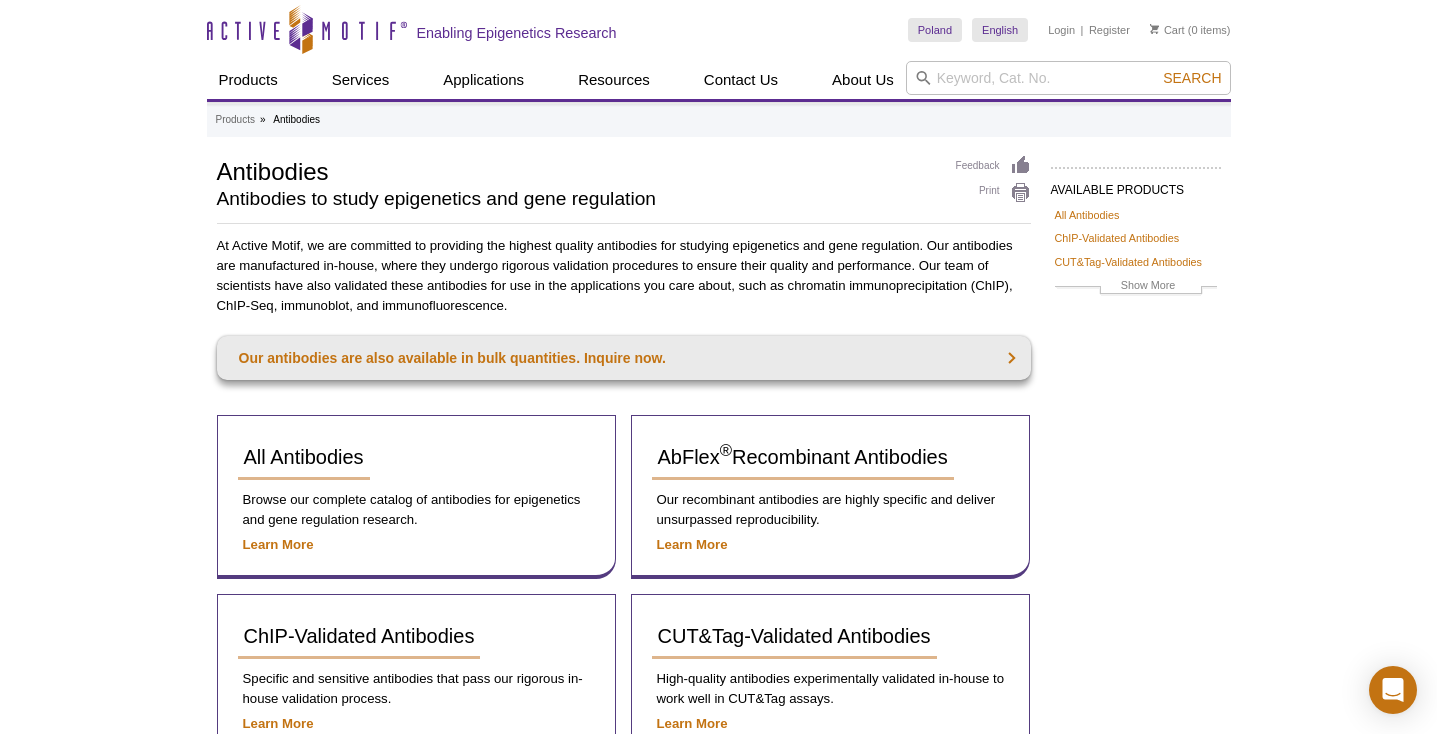 scroll, scrollTop: 0, scrollLeft: 0, axis: both 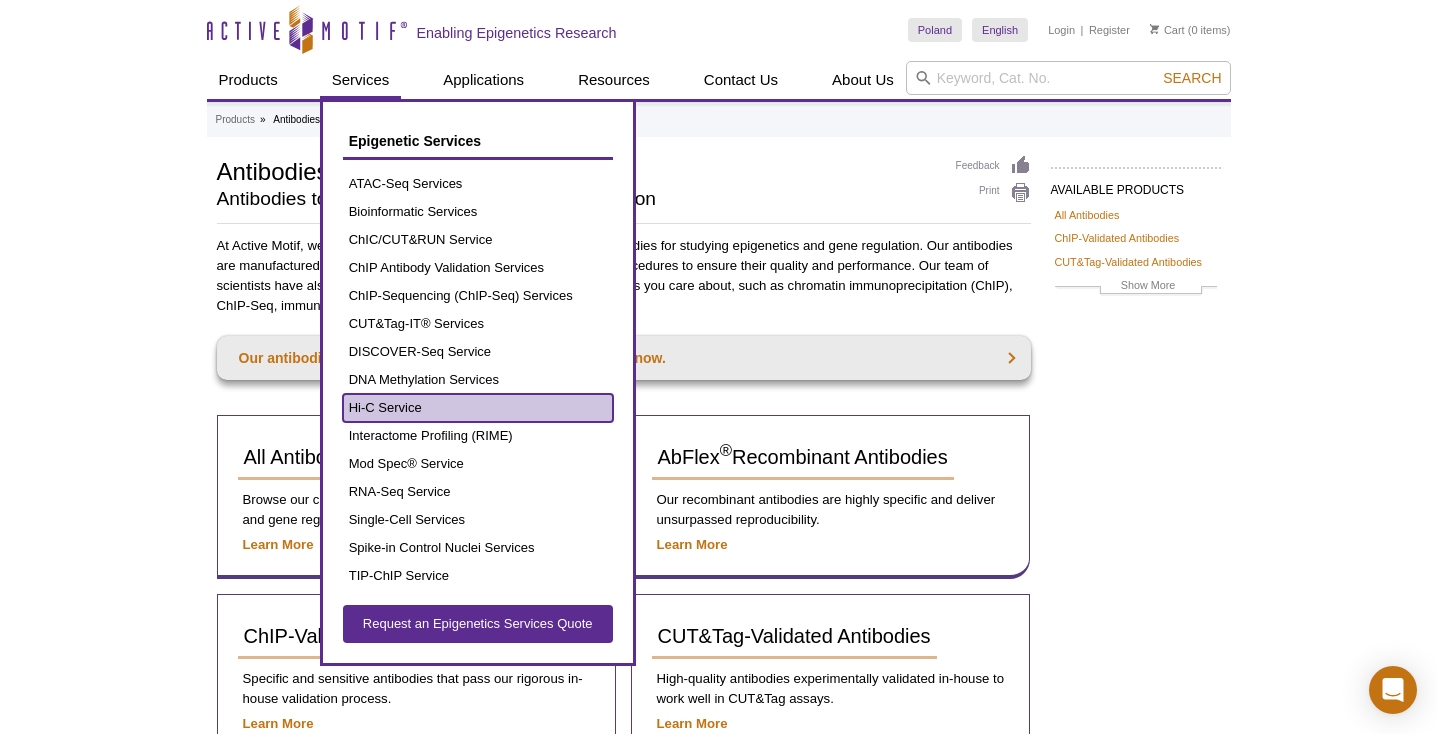 click on "Hi-C Service" at bounding box center (478, 408) 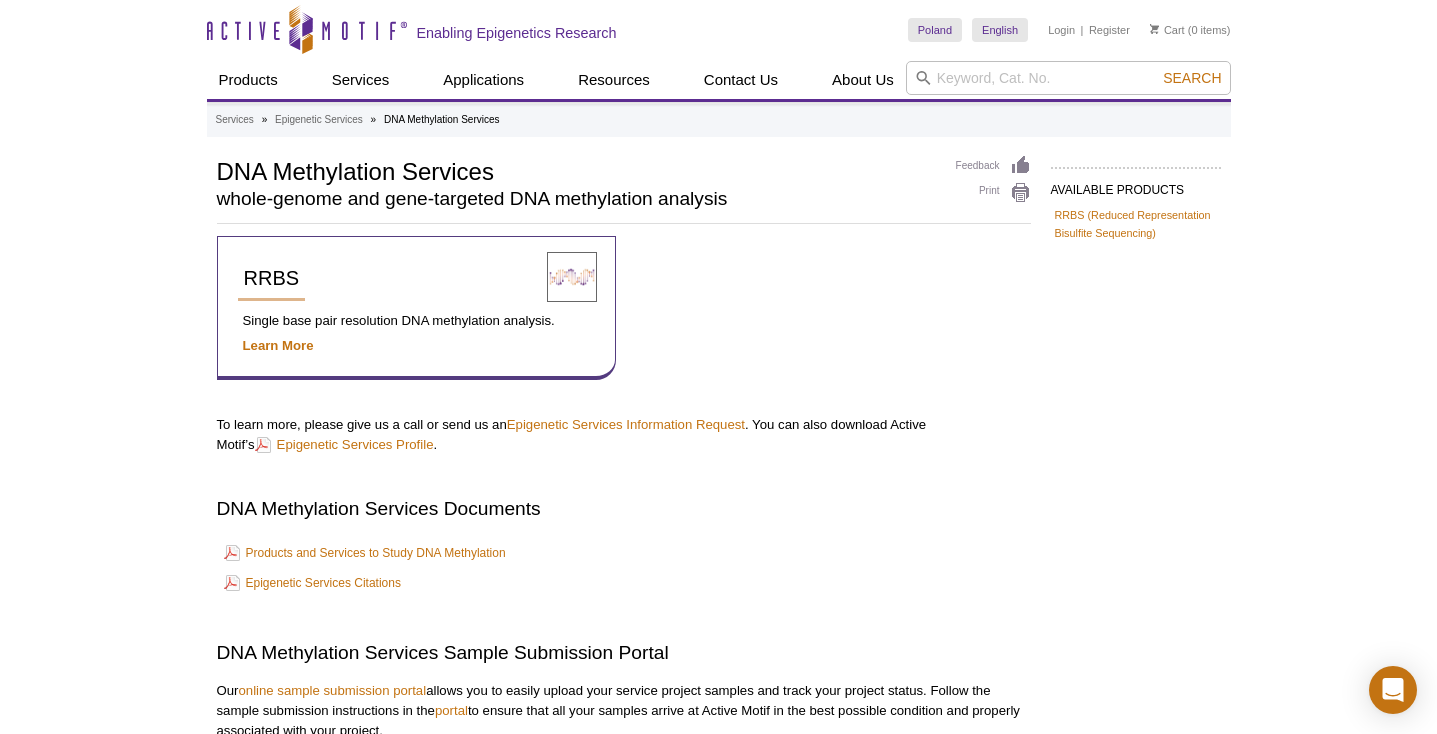 scroll, scrollTop: 0, scrollLeft: 0, axis: both 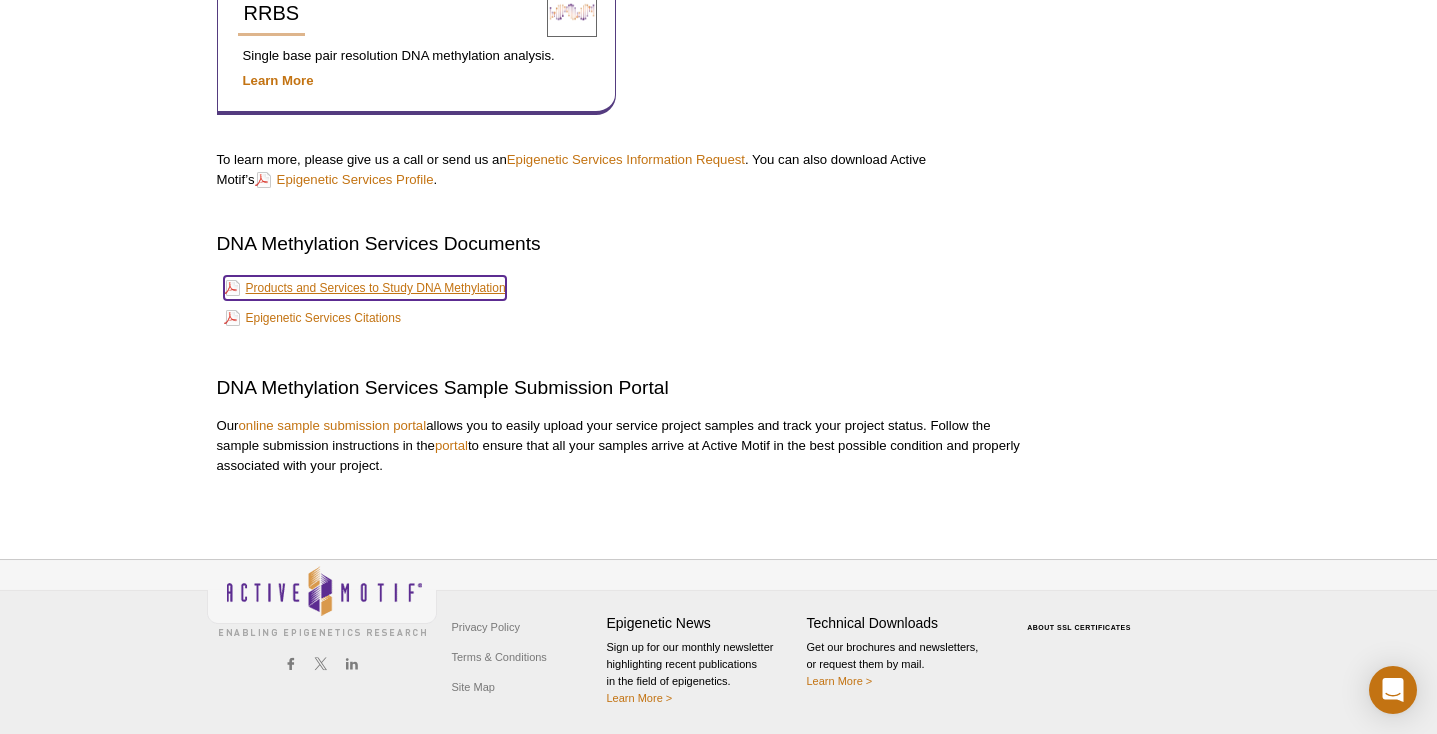 click on "Products and Services to Study DNA Methylation" at bounding box center [365, 288] 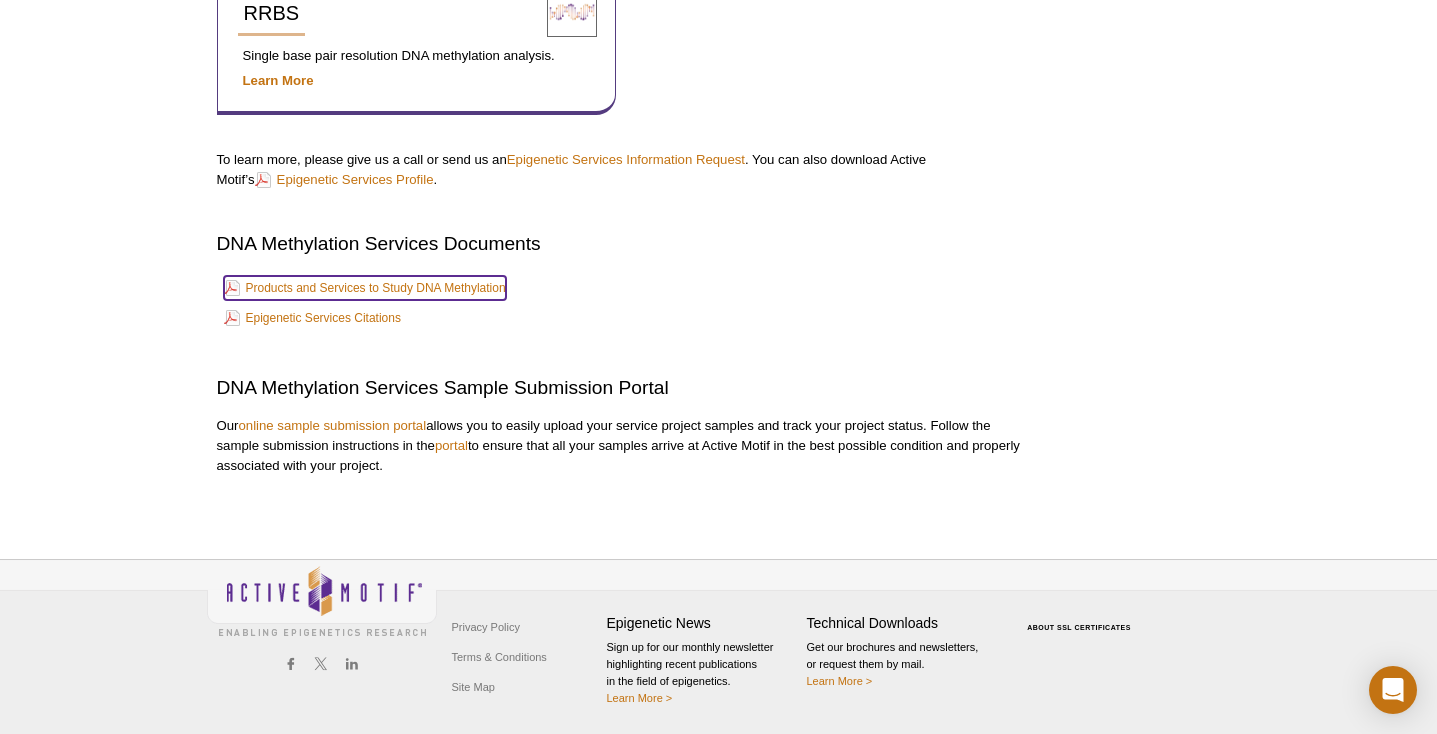 scroll, scrollTop: 0, scrollLeft: 0, axis: both 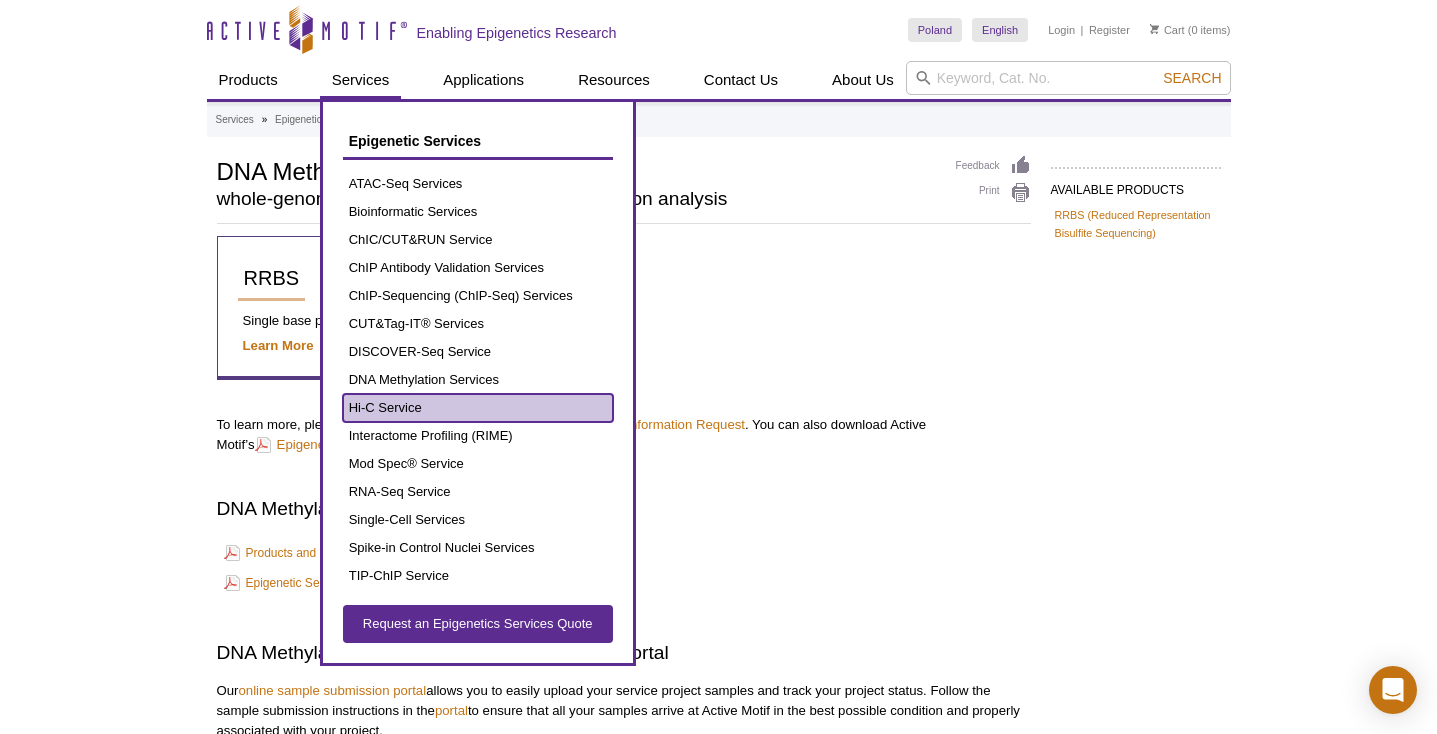 click on "Hi-C Service" at bounding box center [478, 408] 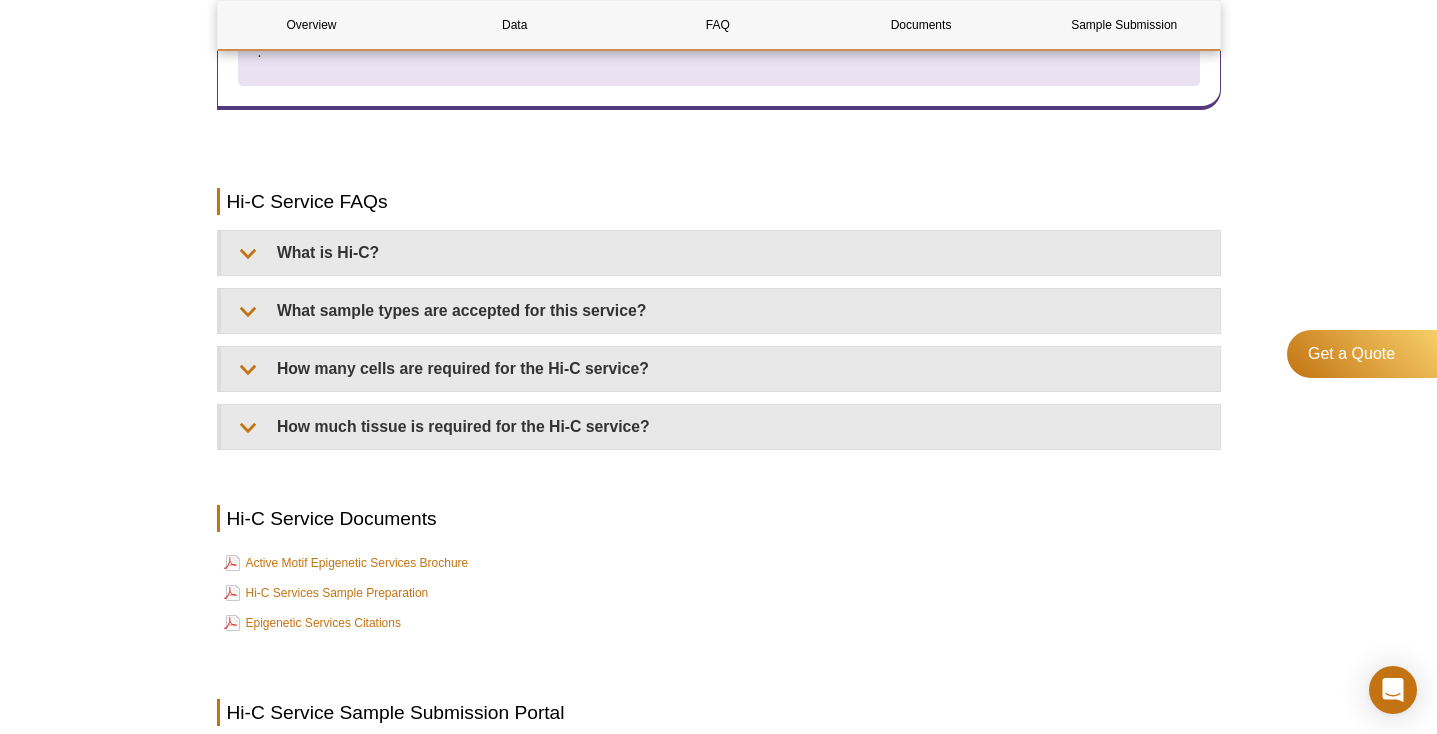 scroll, scrollTop: 3134, scrollLeft: 0, axis: vertical 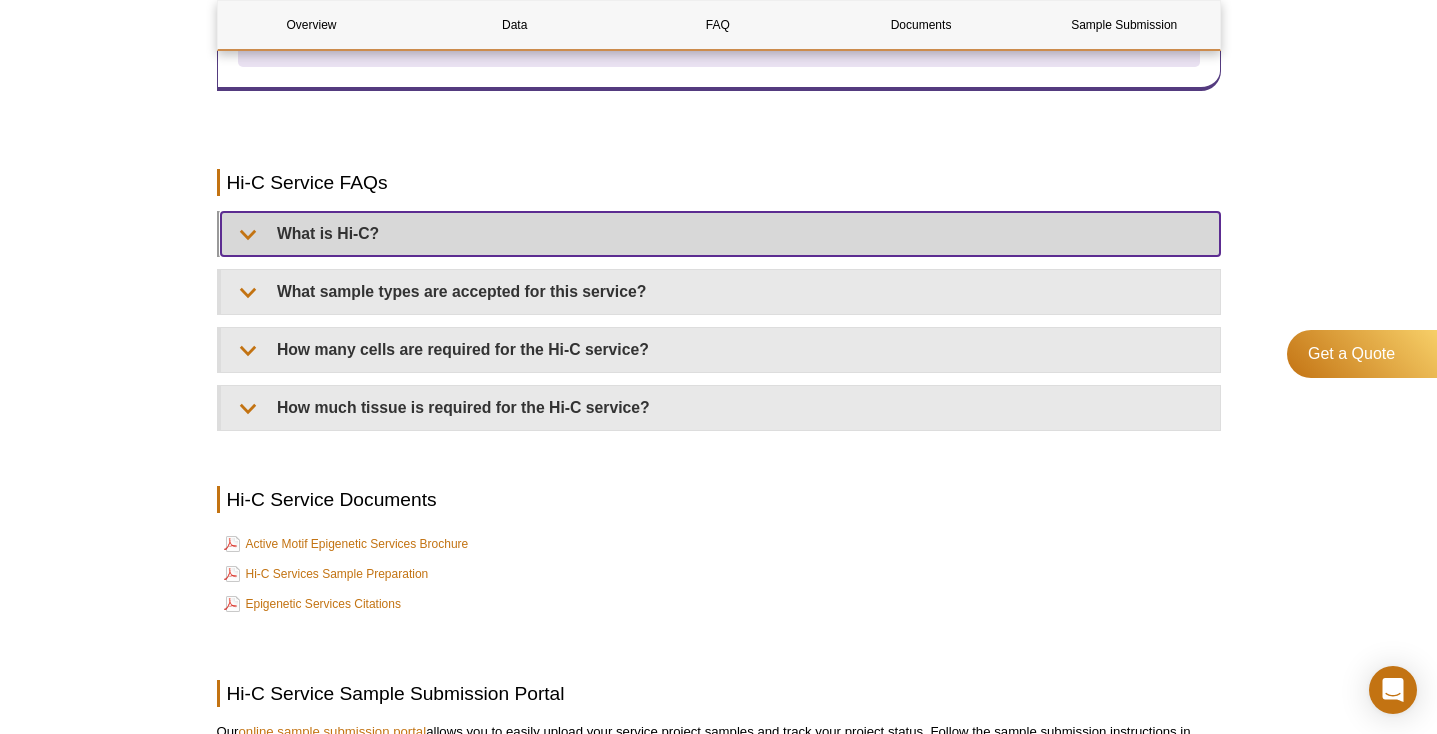 click on "What is Hi-C?" at bounding box center [720, 234] 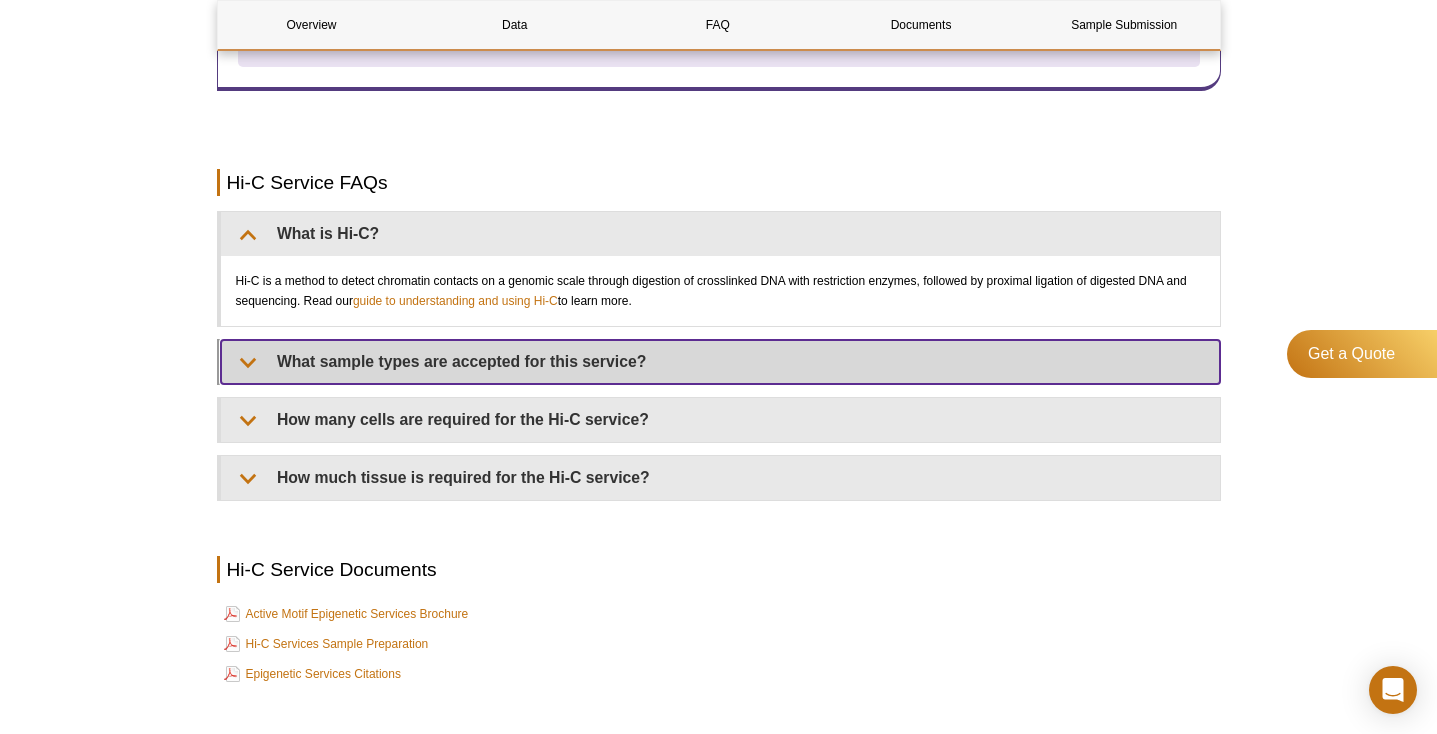 click on "What sample types are accepted for this service?" at bounding box center (720, 362) 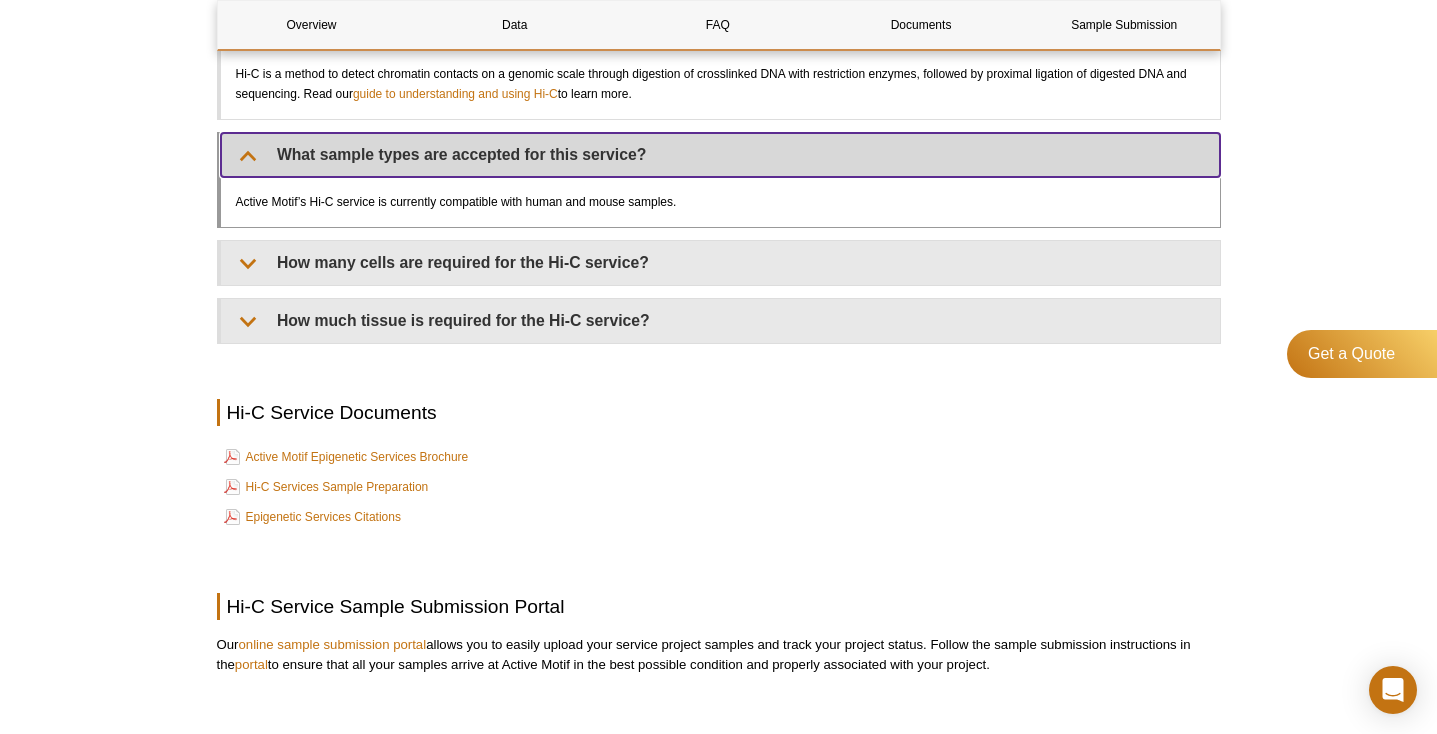scroll, scrollTop: 3342, scrollLeft: 0, axis: vertical 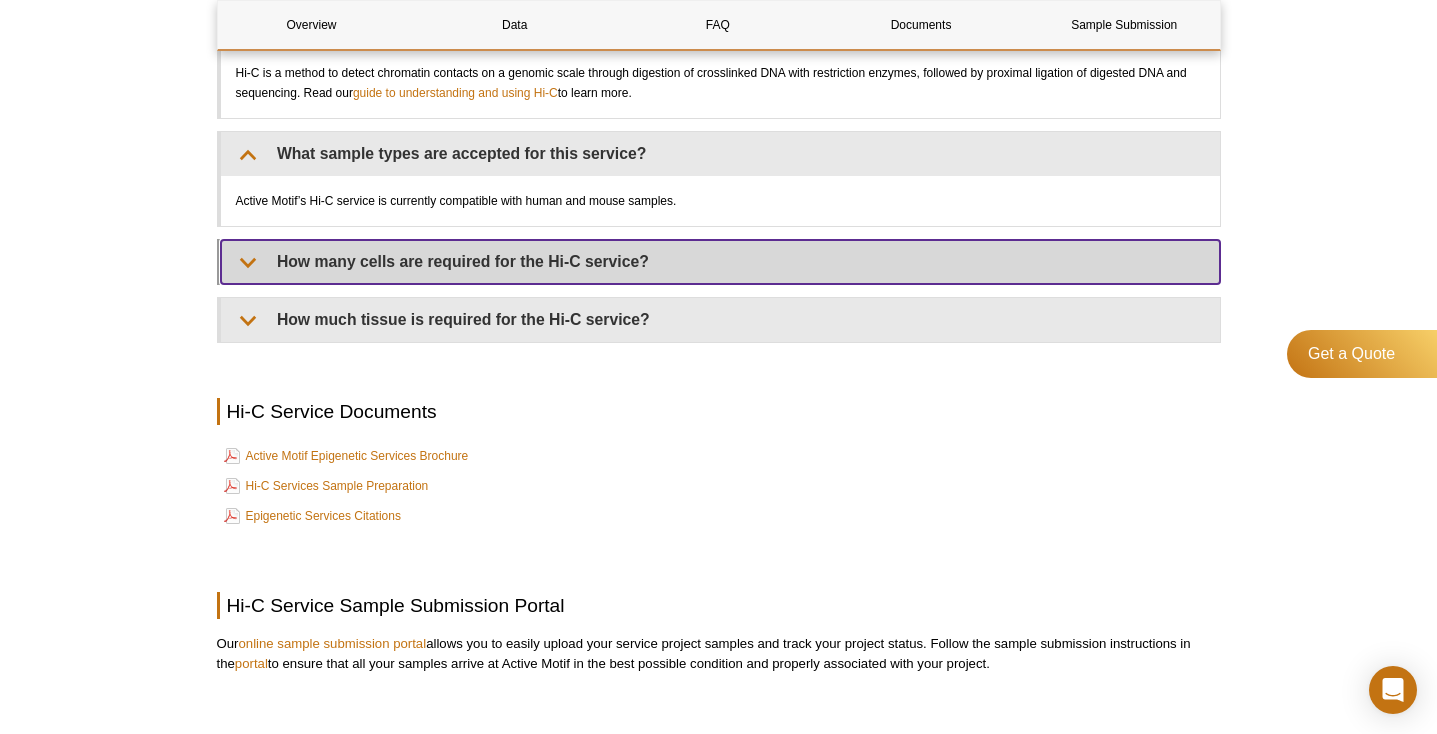 click on "How many cells are required for the Hi-C service?" at bounding box center [720, 262] 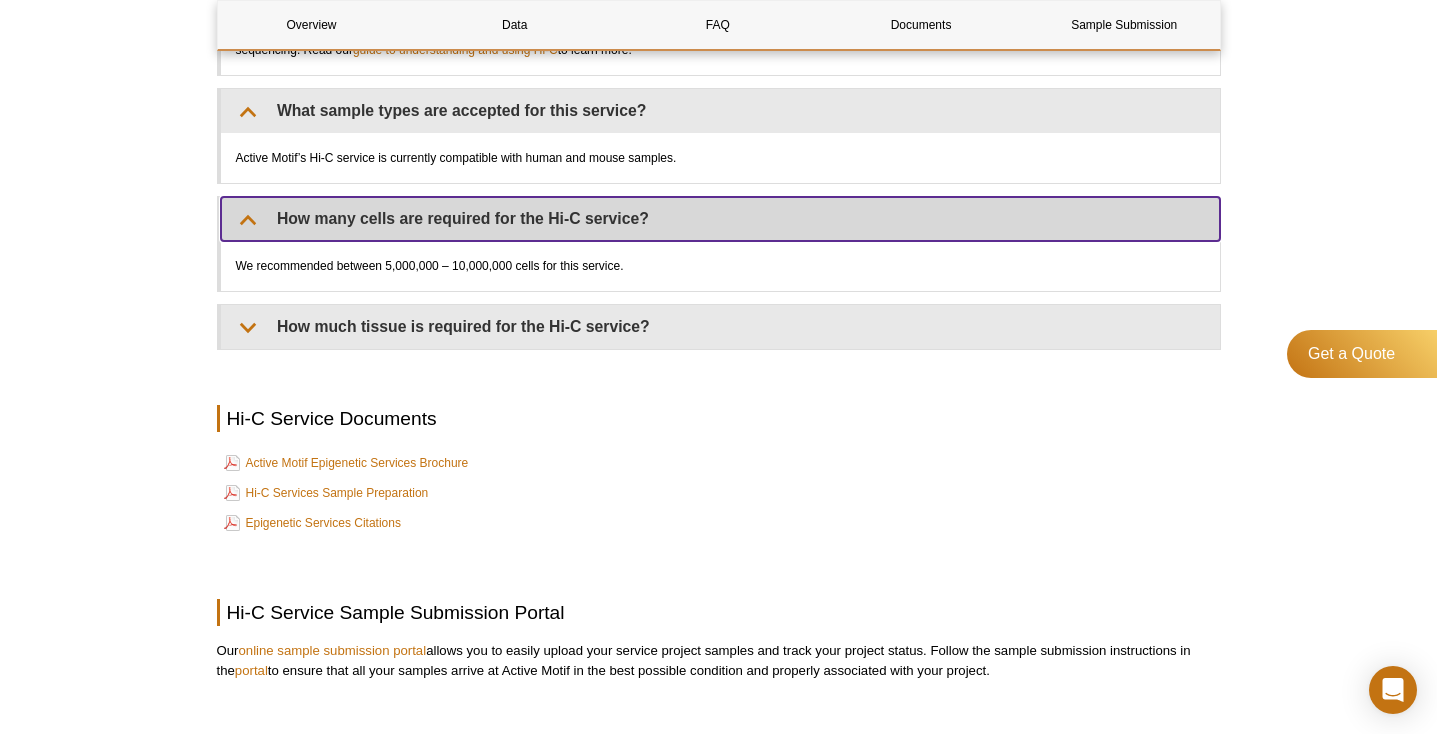 scroll, scrollTop: 3389, scrollLeft: 0, axis: vertical 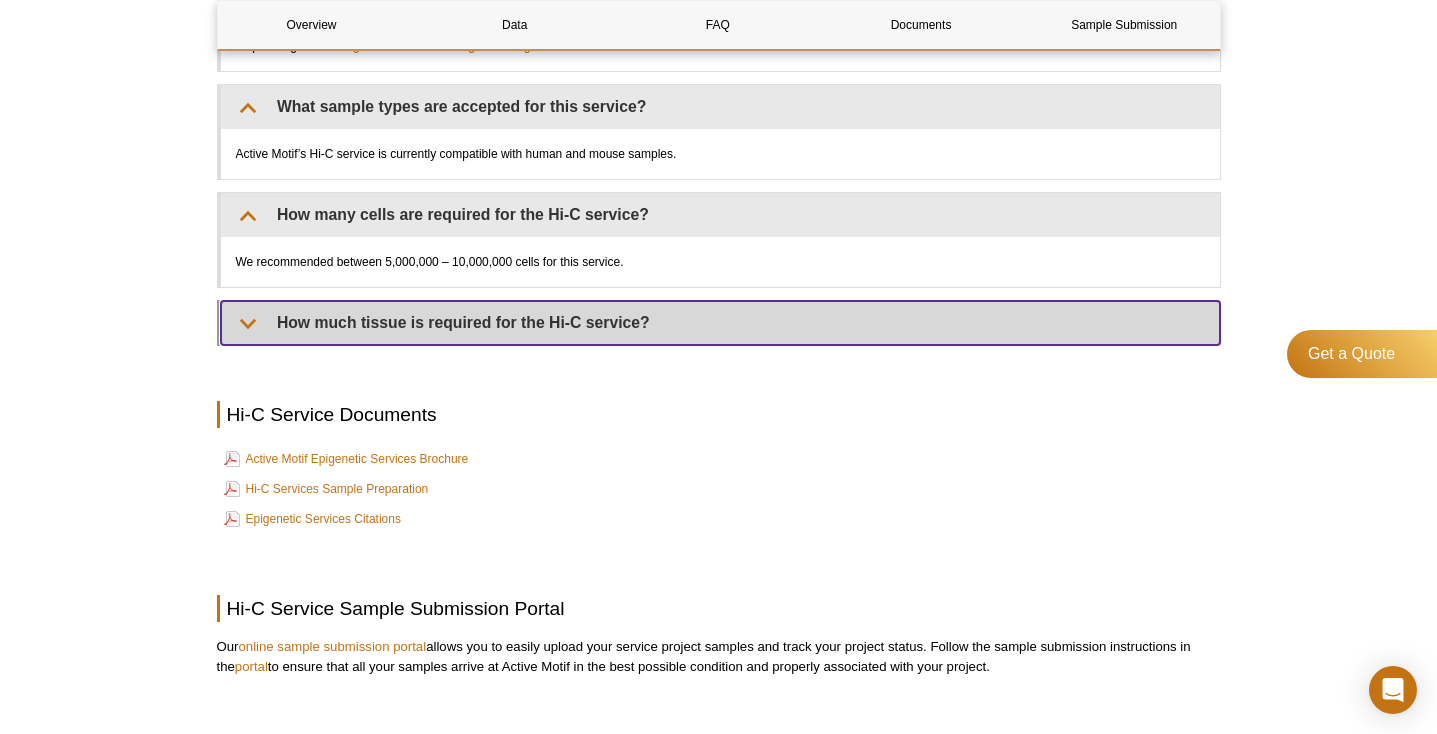 click on "How much tissue is required for the Hi-C service?" at bounding box center (720, 323) 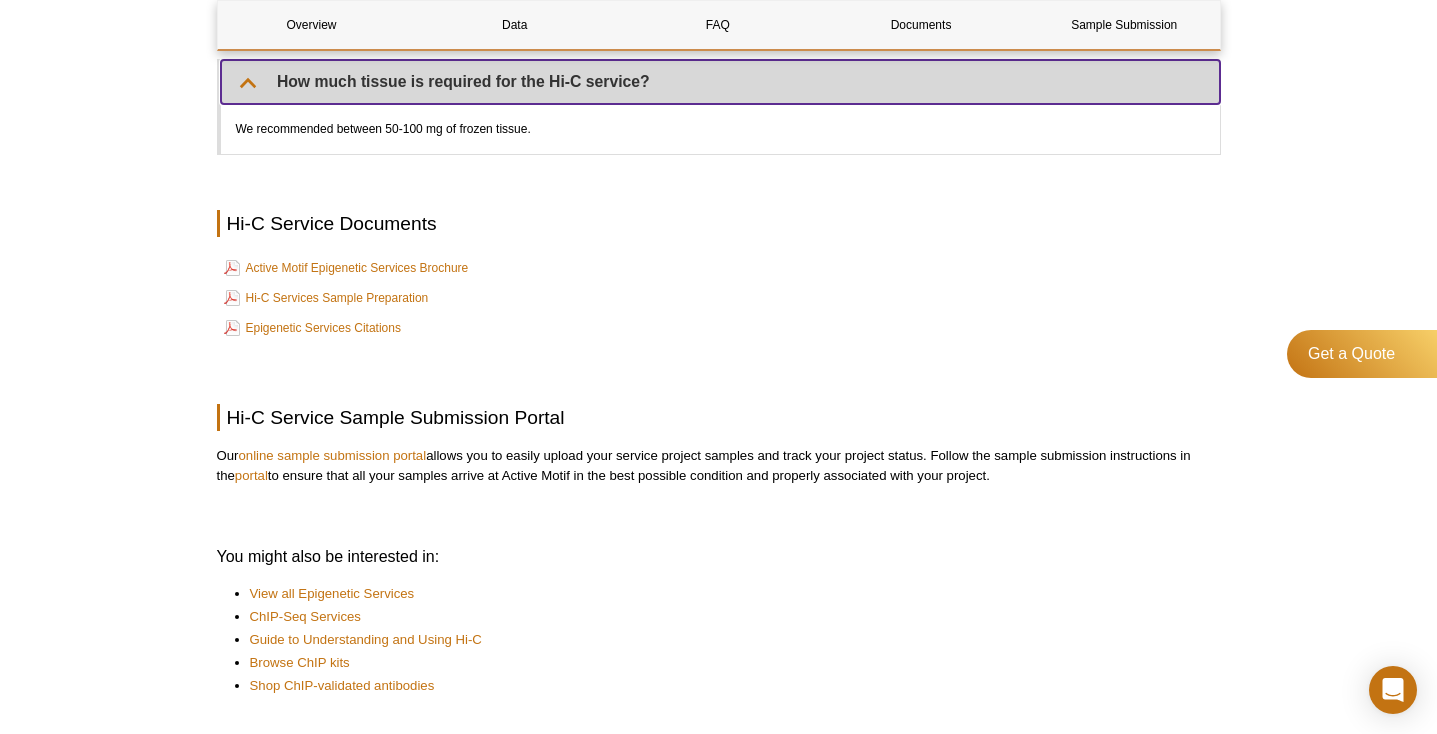 scroll, scrollTop: 3631, scrollLeft: 0, axis: vertical 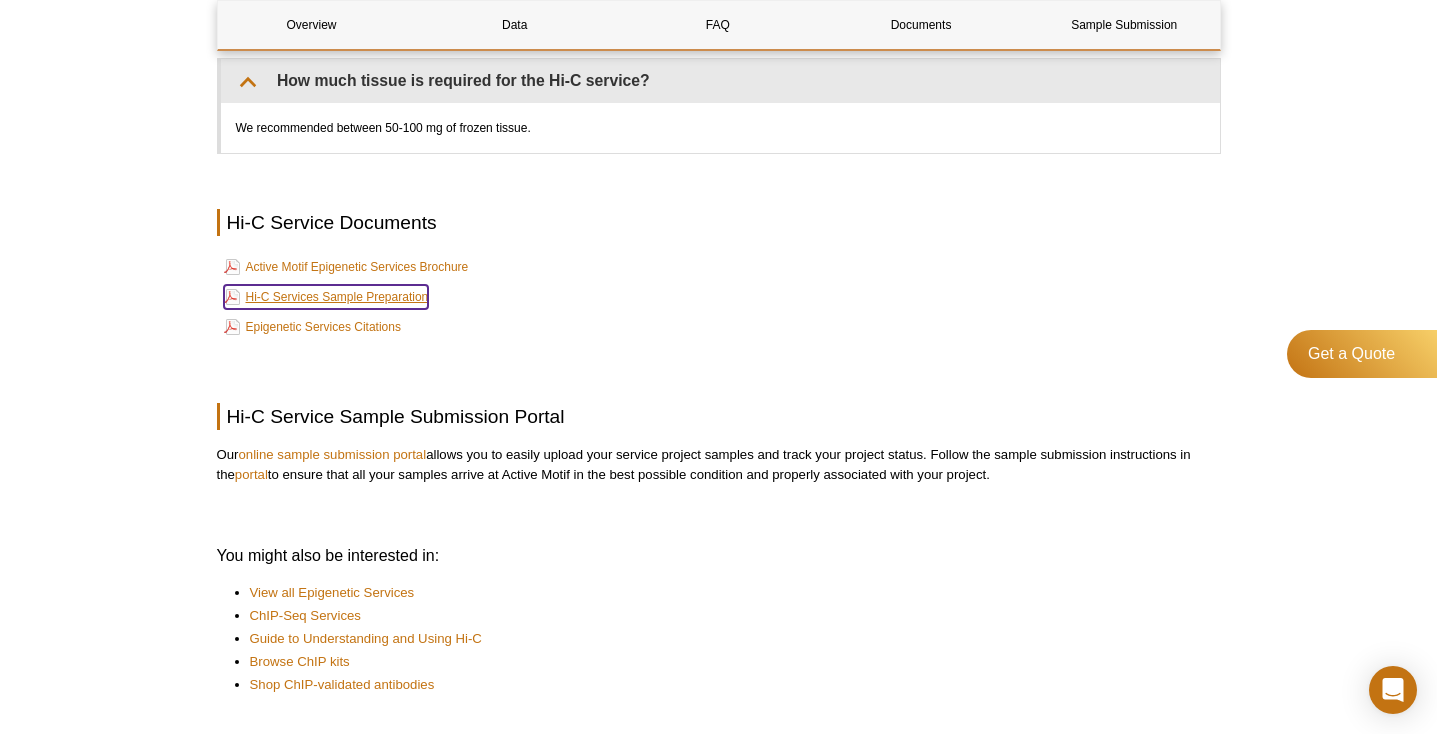 click on "Hi-C Services Sample Preparation" at bounding box center [326, 297] 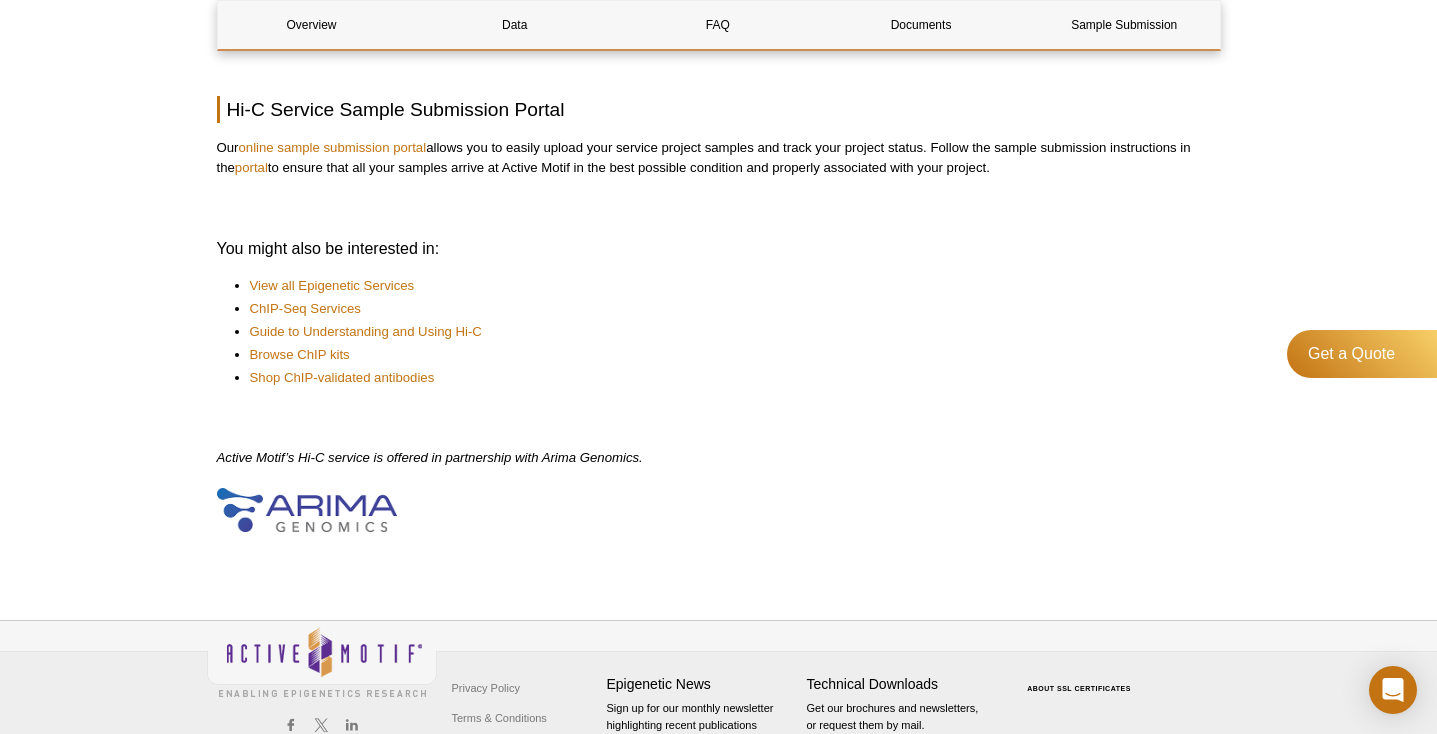 scroll, scrollTop: 4039, scrollLeft: 0, axis: vertical 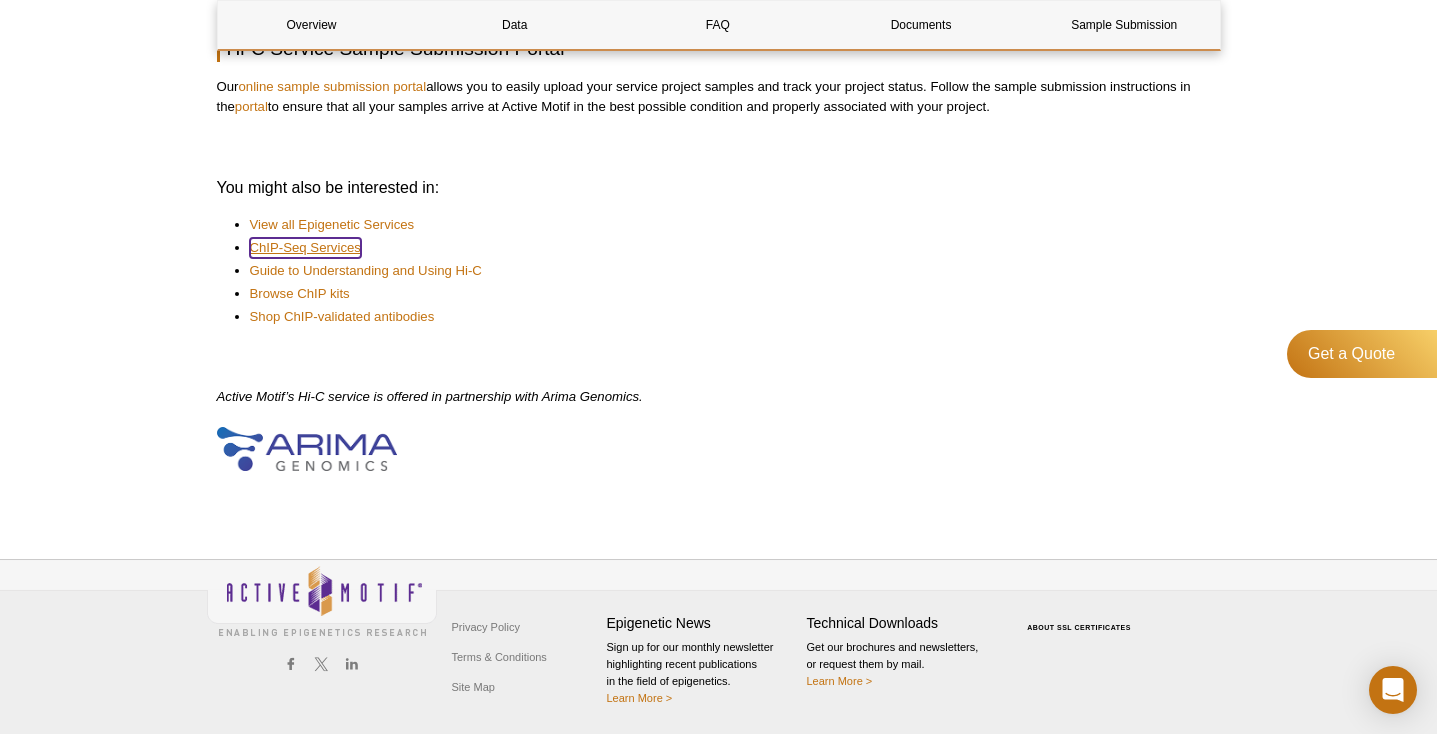 click on "ChIP-Seq Services​" at bounding box center (305, 248) 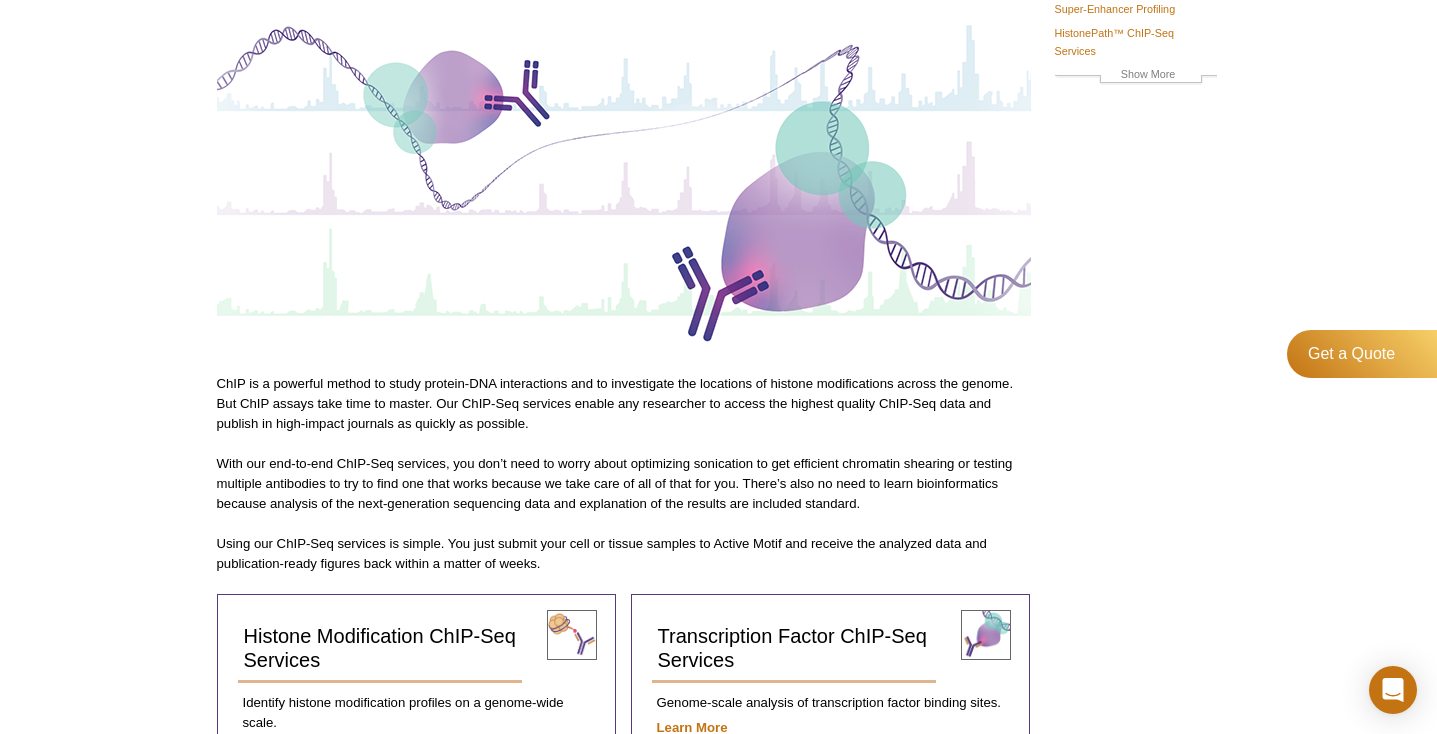 scroll, scrollTop: 0, scrollLeft: 0, axis: both 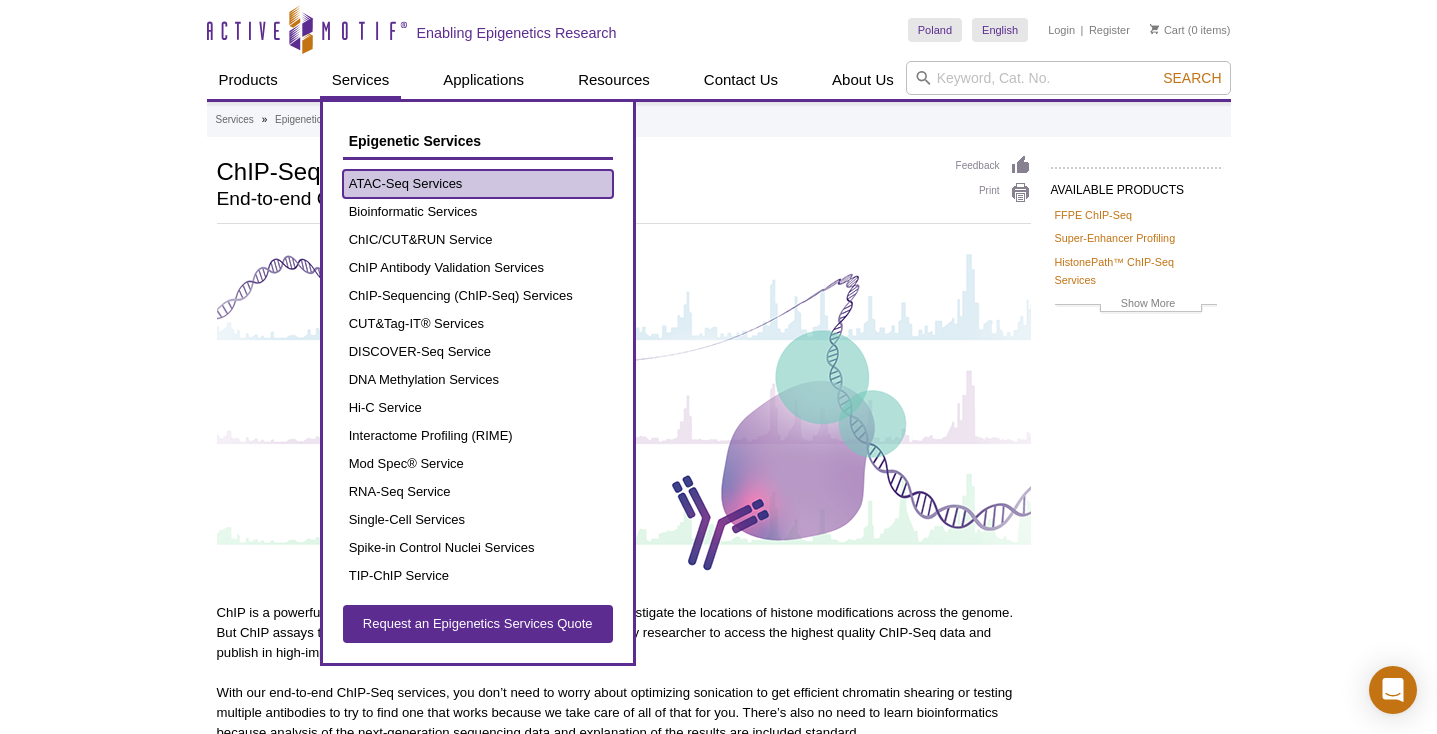 click on "ATAC-Seq Services" at bounding box center (478, 184) 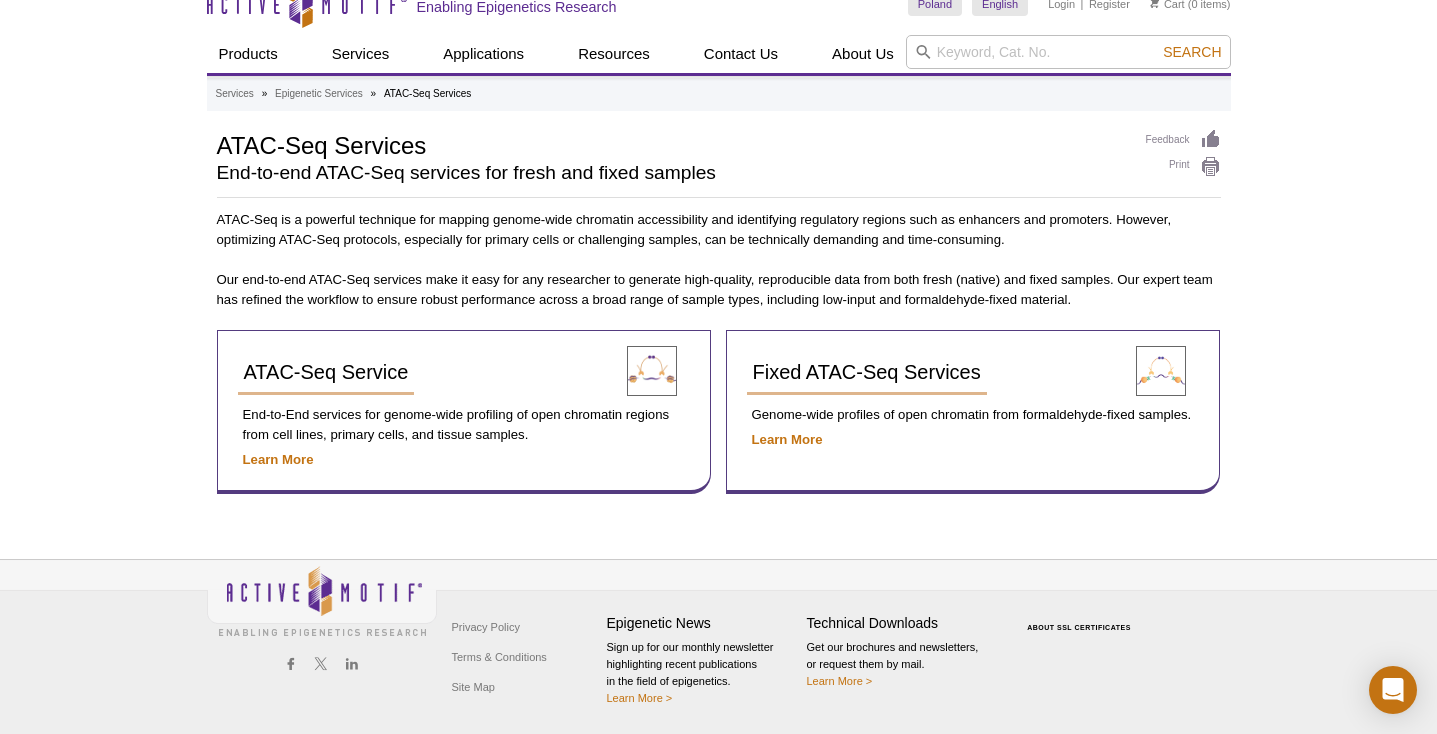 scroll, scrollTop: 73, scrollLeft: 0, axis: vertical 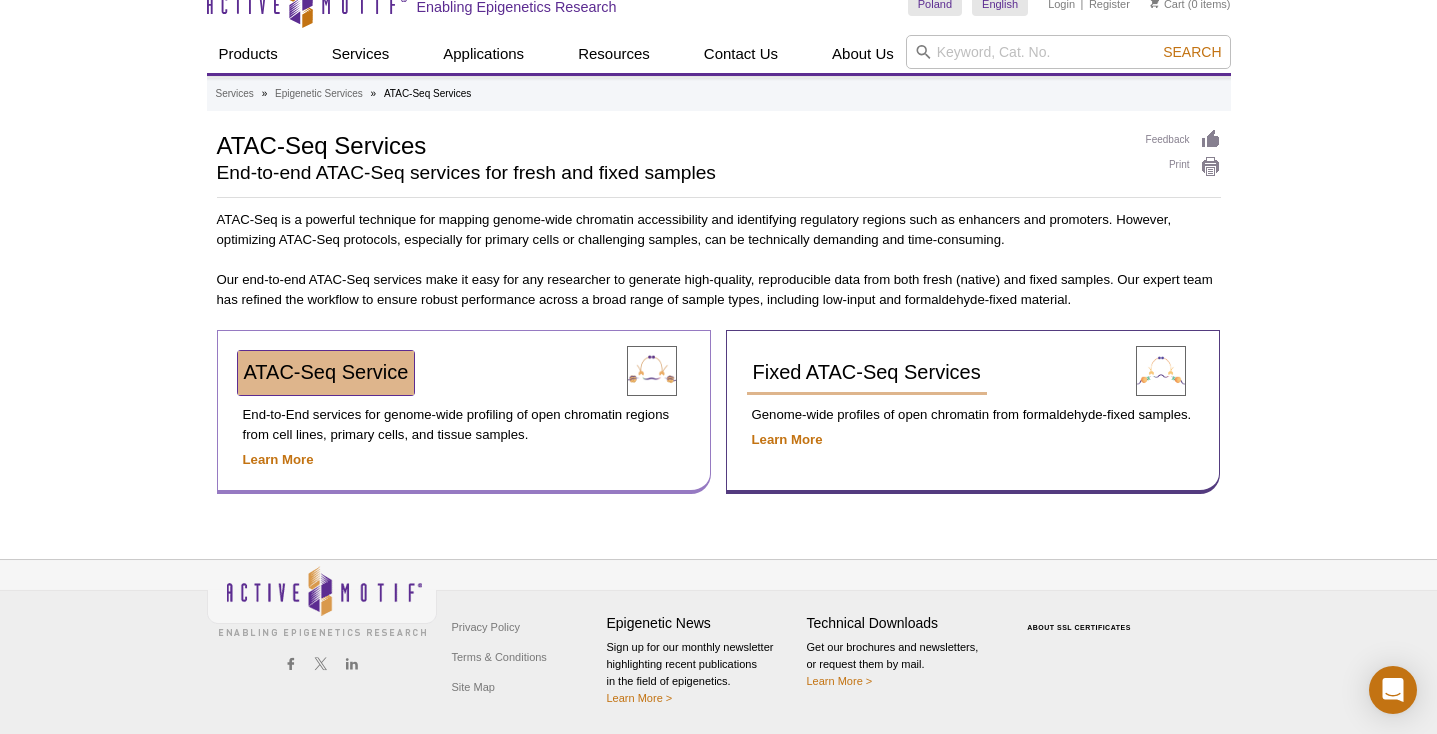 click on "ATAC-Seq Service" at bounding box center (326, 372) 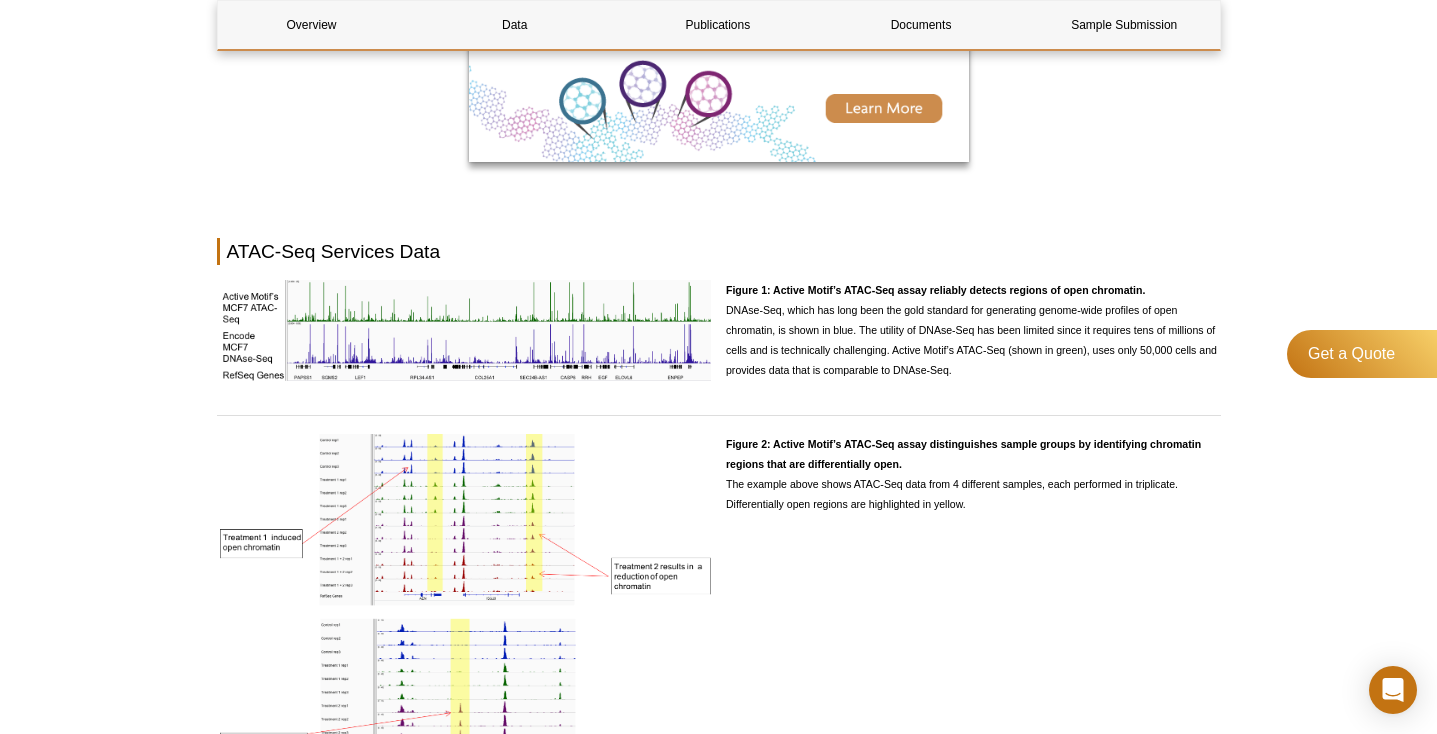 scroll, scrollTop: 1643, scrollLeft: 0, axis: vertical 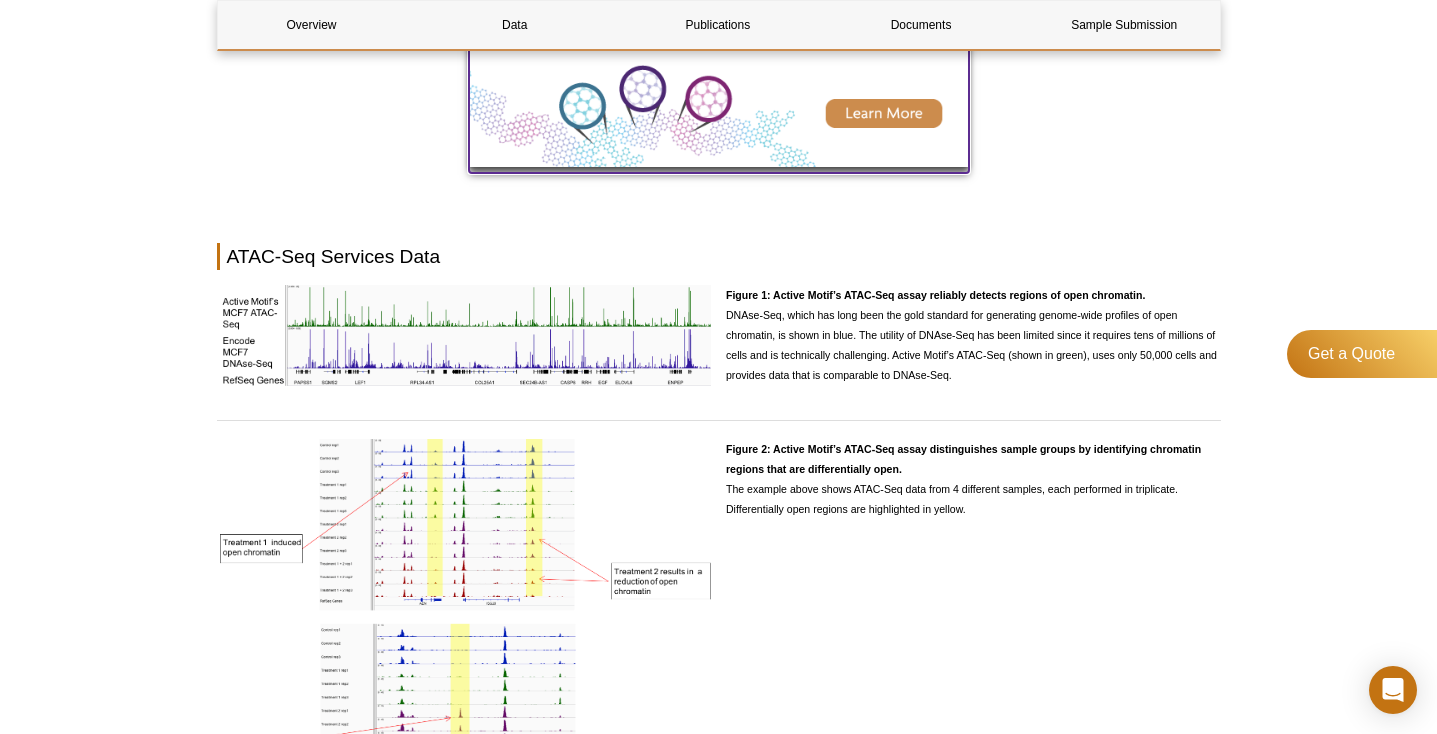 click at bounding box center (719, 84) 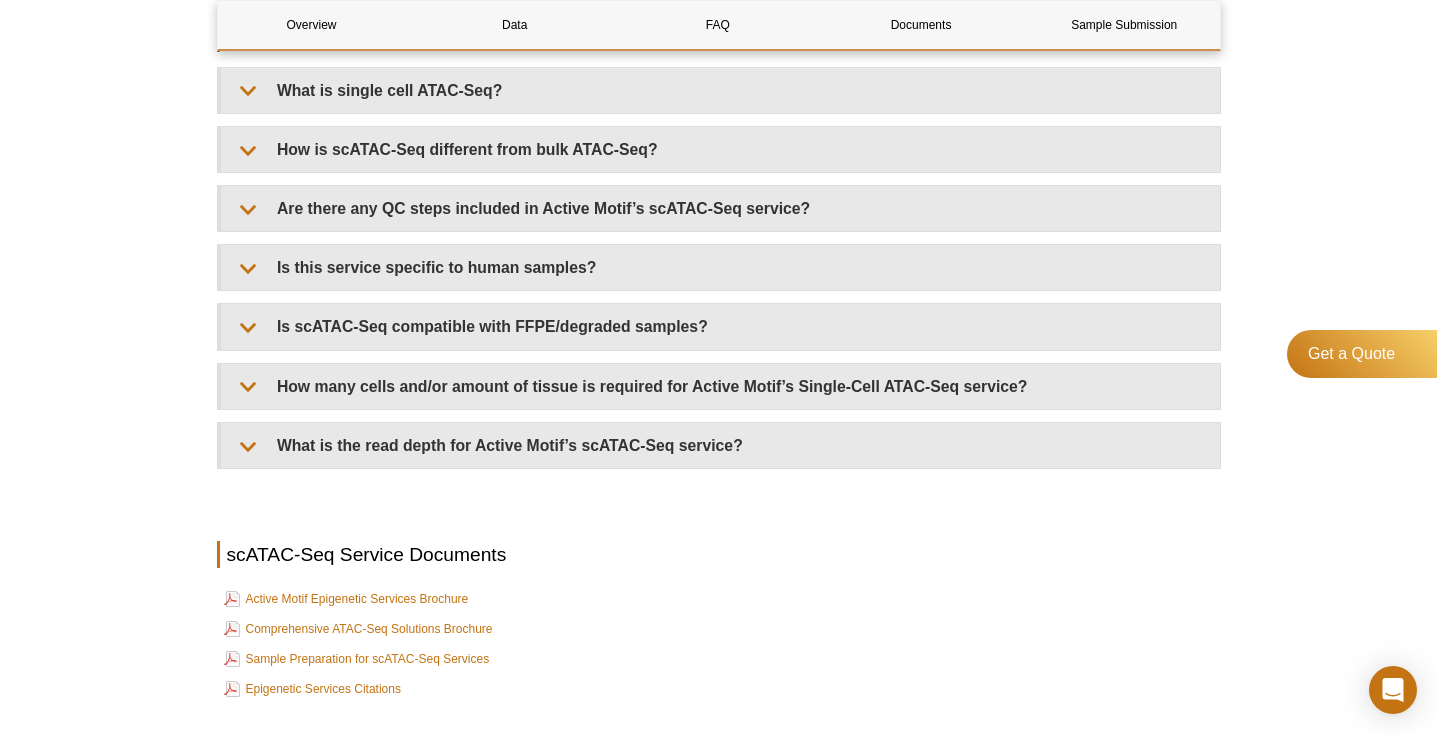 scroll, scrollTop: 2454, scrollLeft: 0, axis: vertical 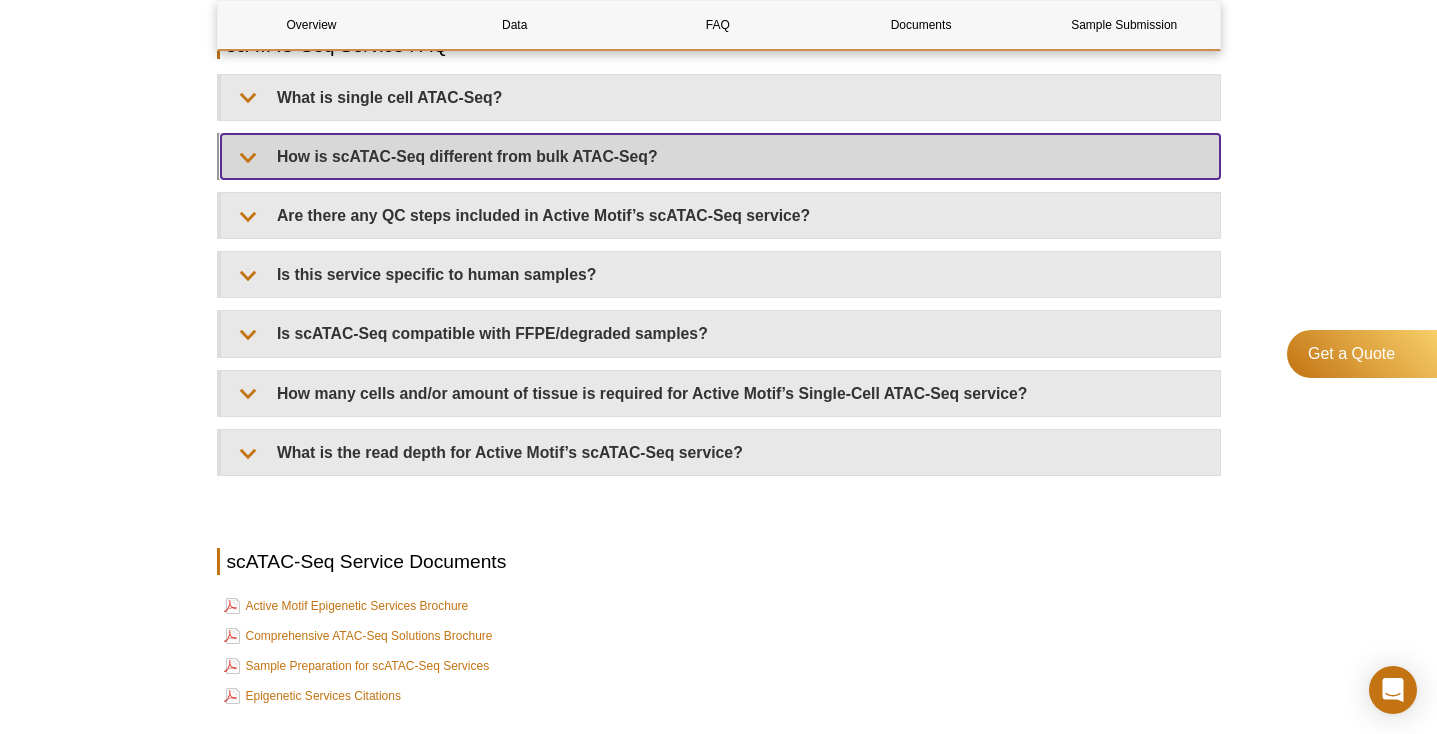 click on "How is scATAC-Seq different from bulk ATAC-Seq?" at bounding box center [720, 156] 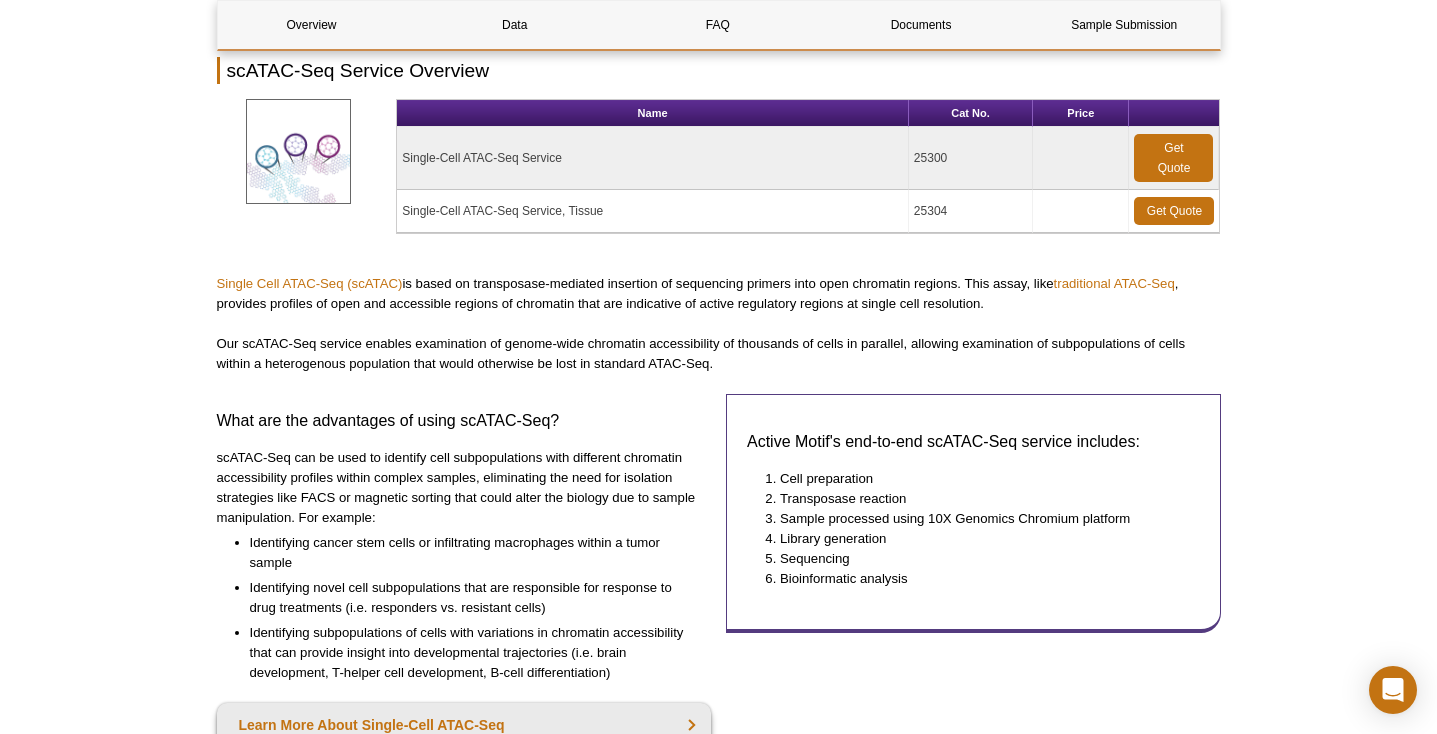 scroll, scrollTop: 0, scrollLeft: 0, axis: both 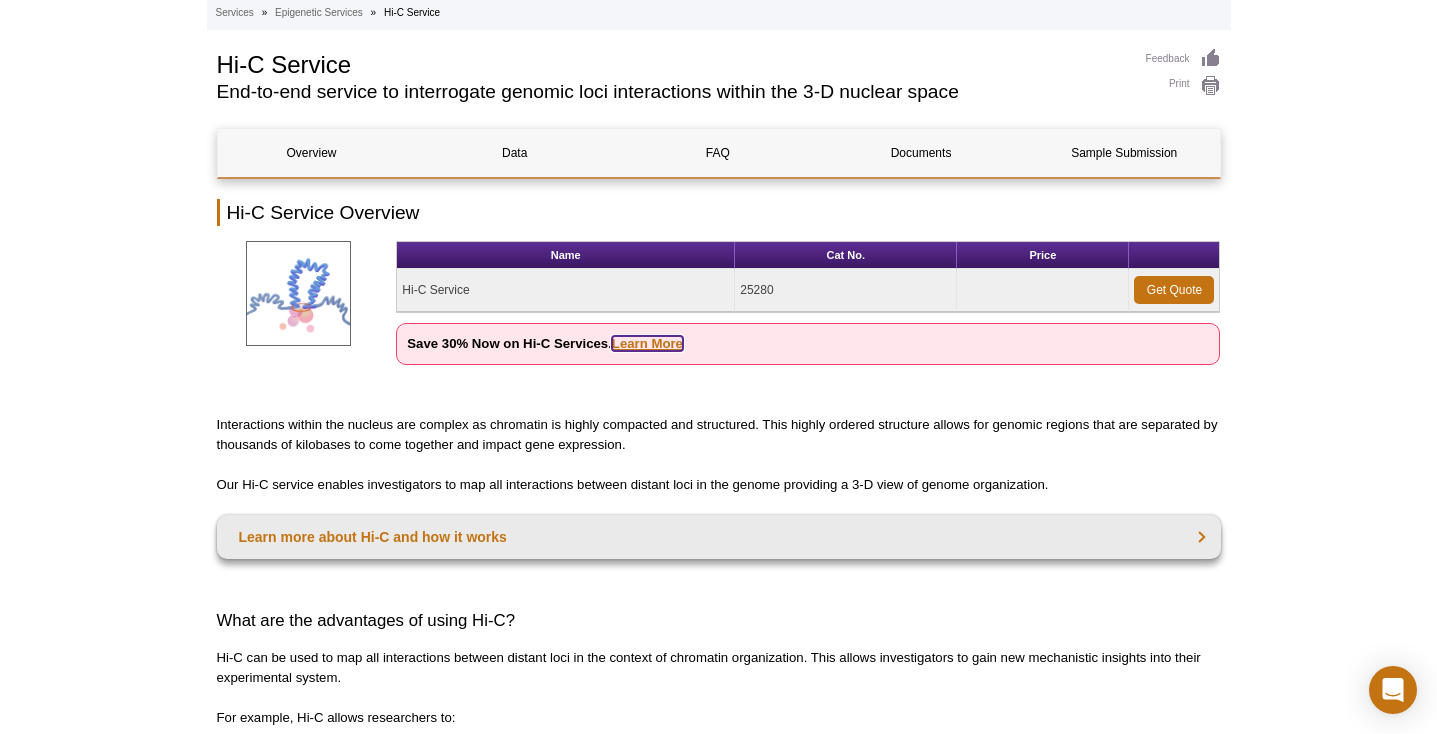 click on "Learn More" at bounding box center (647, 343) 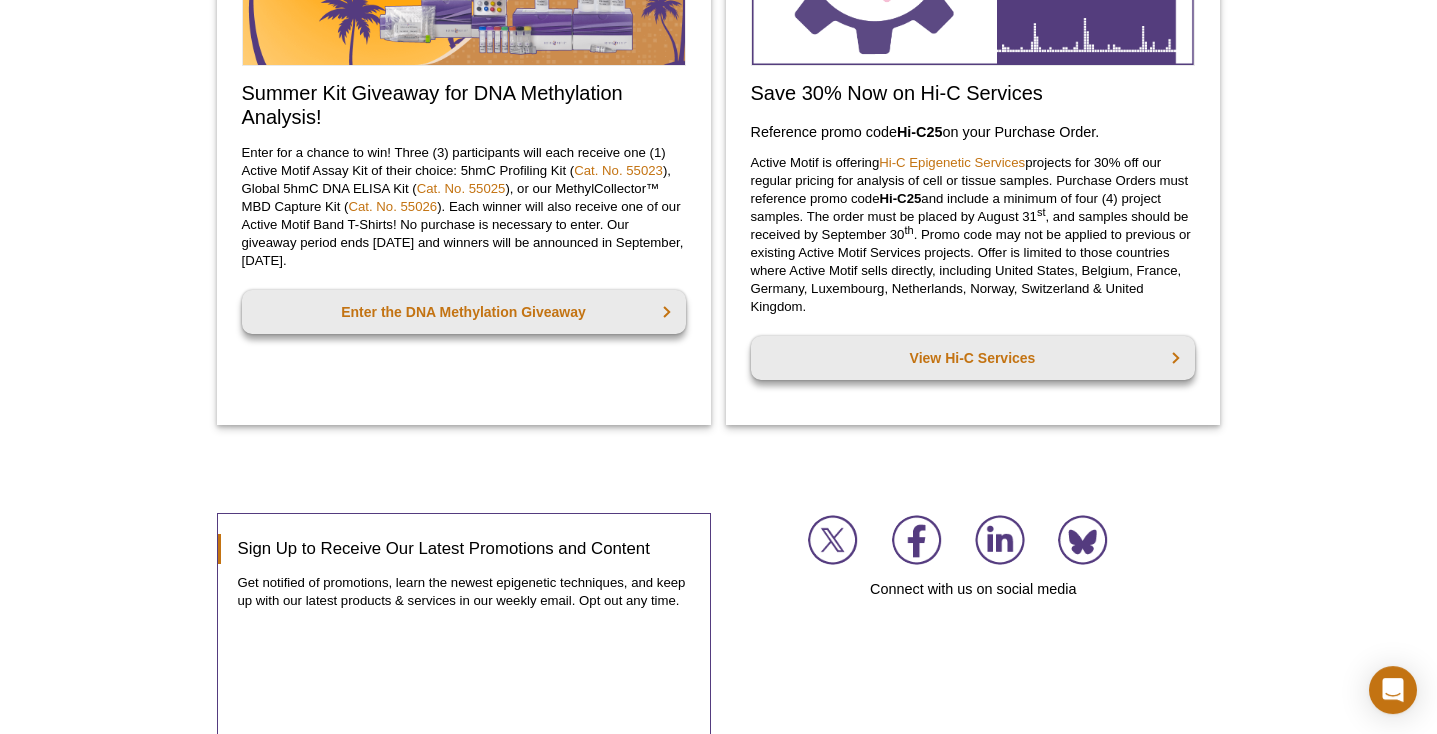 scroll, scrollTop: 1258, scrollLeft: 0, axis: vertical 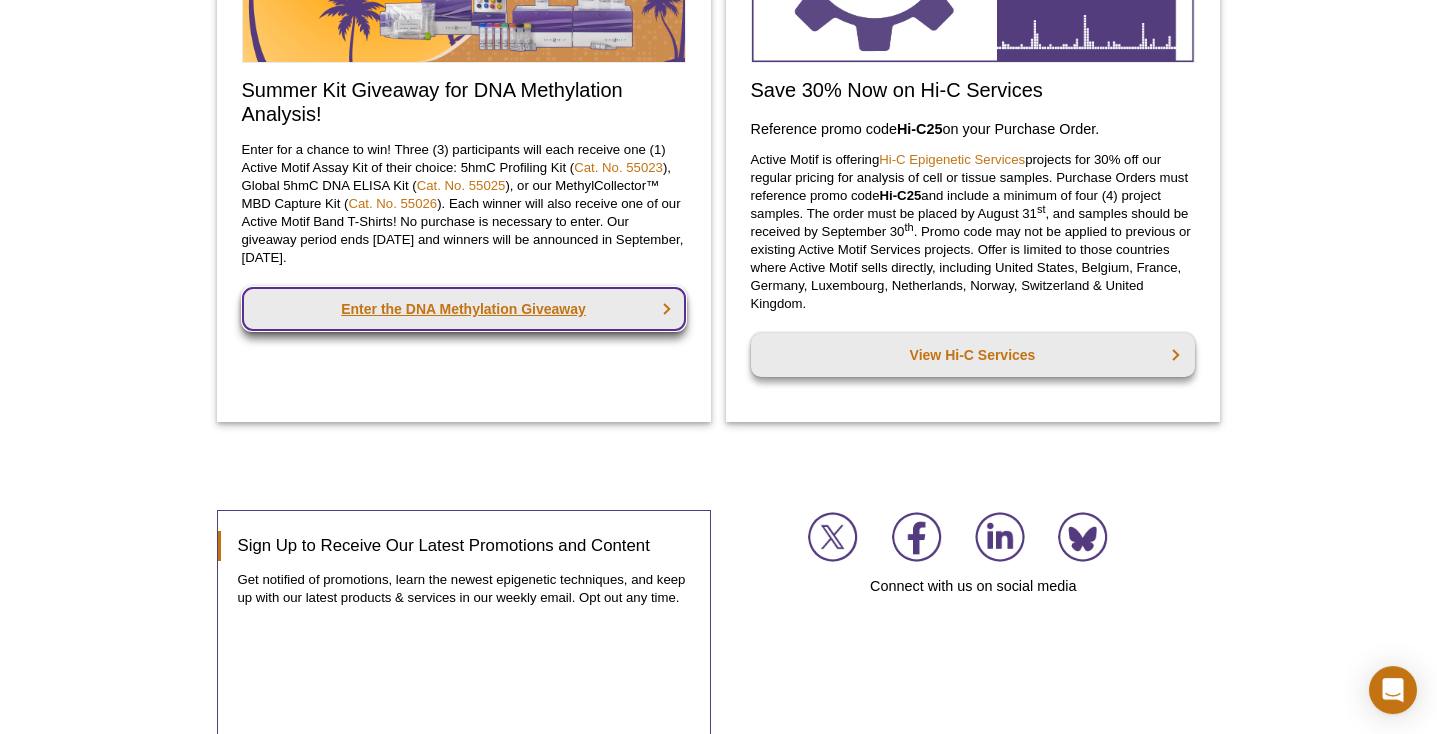 click on "Enter the DNA Methylation Giveaway" at bounding box center [464, 309] 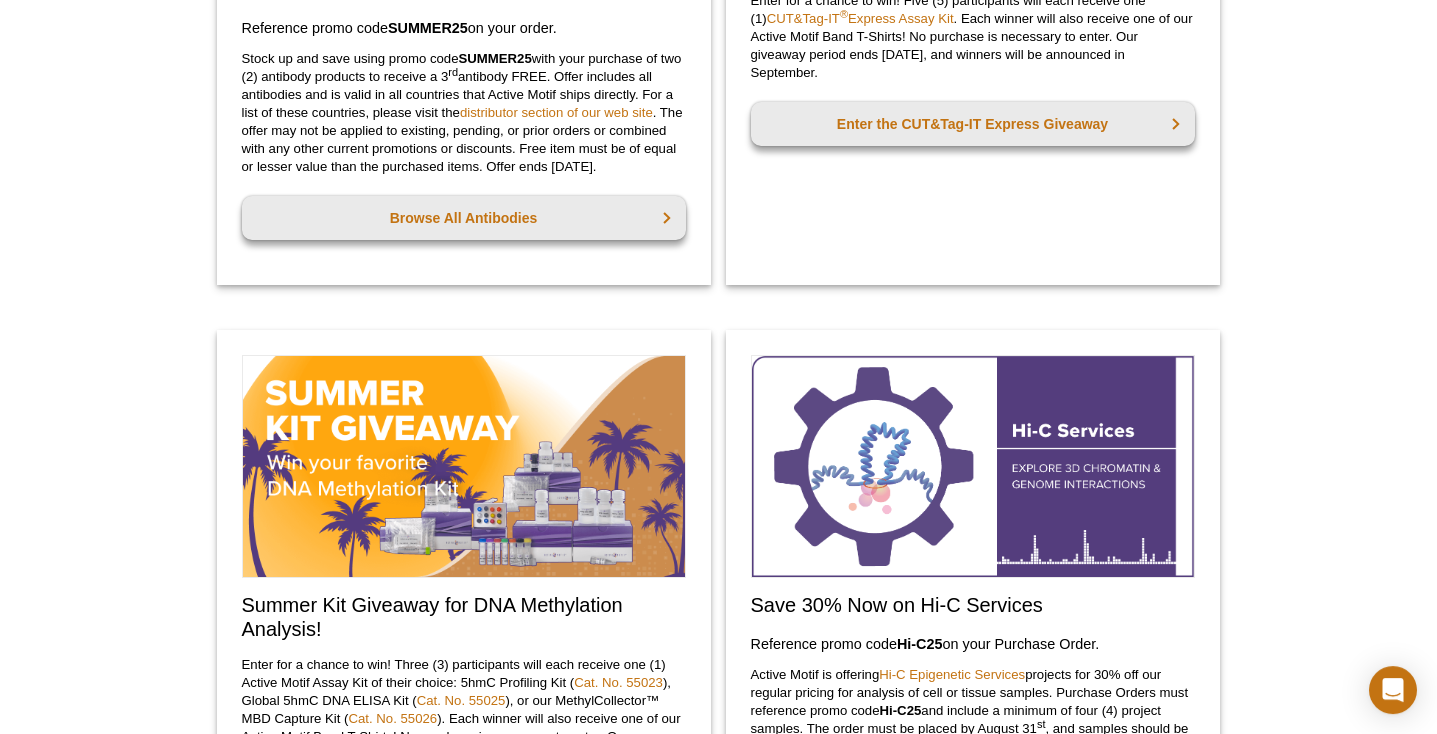 scroll, scrollTop: 660, scrollLeft: 0, axis: vertical 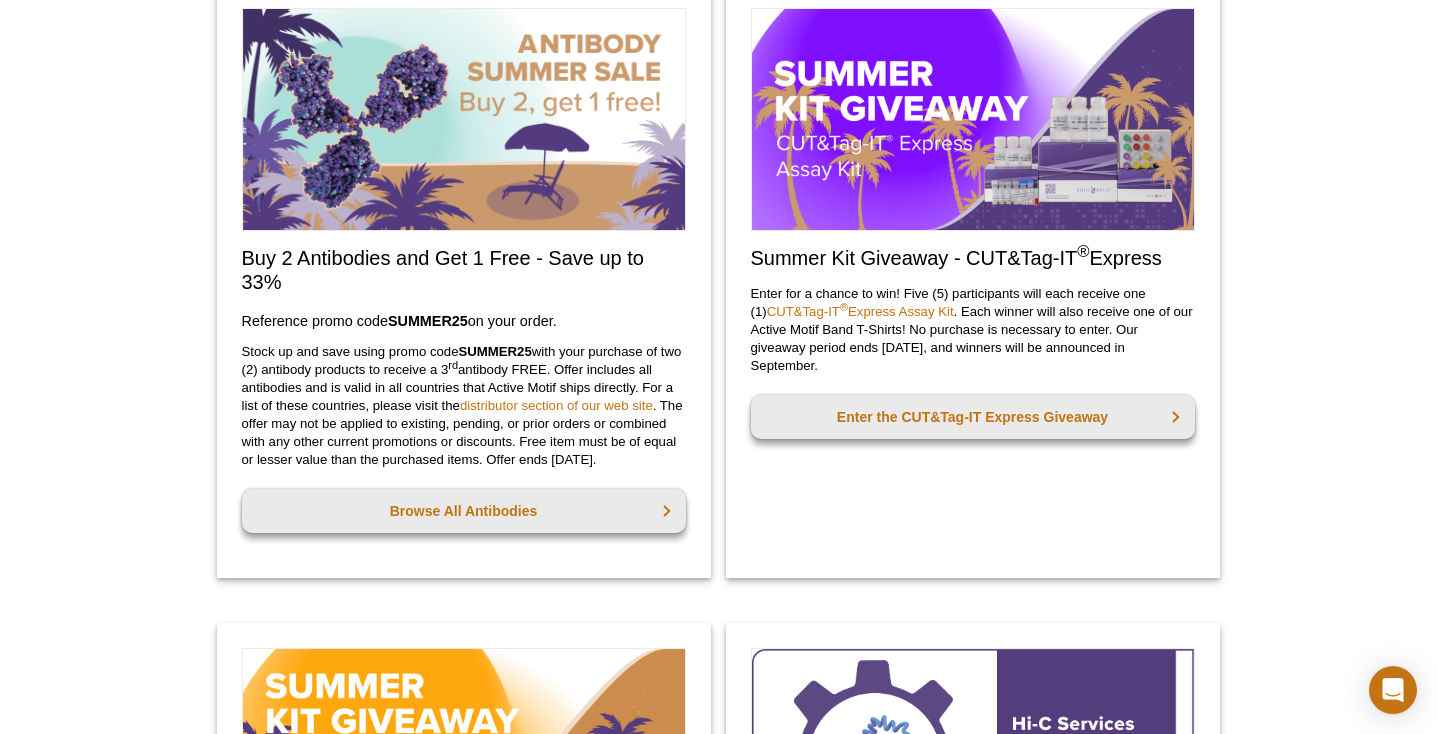 click on "Active Motif Logo
Enabling Epigenetics Research
0
Search
Skip to content
Active Motif Logo
Enabling Epigenetics Research
Poland
Australia
Austria
Belgium
Brazil
Canada
China" at bounding box center [718, 609] 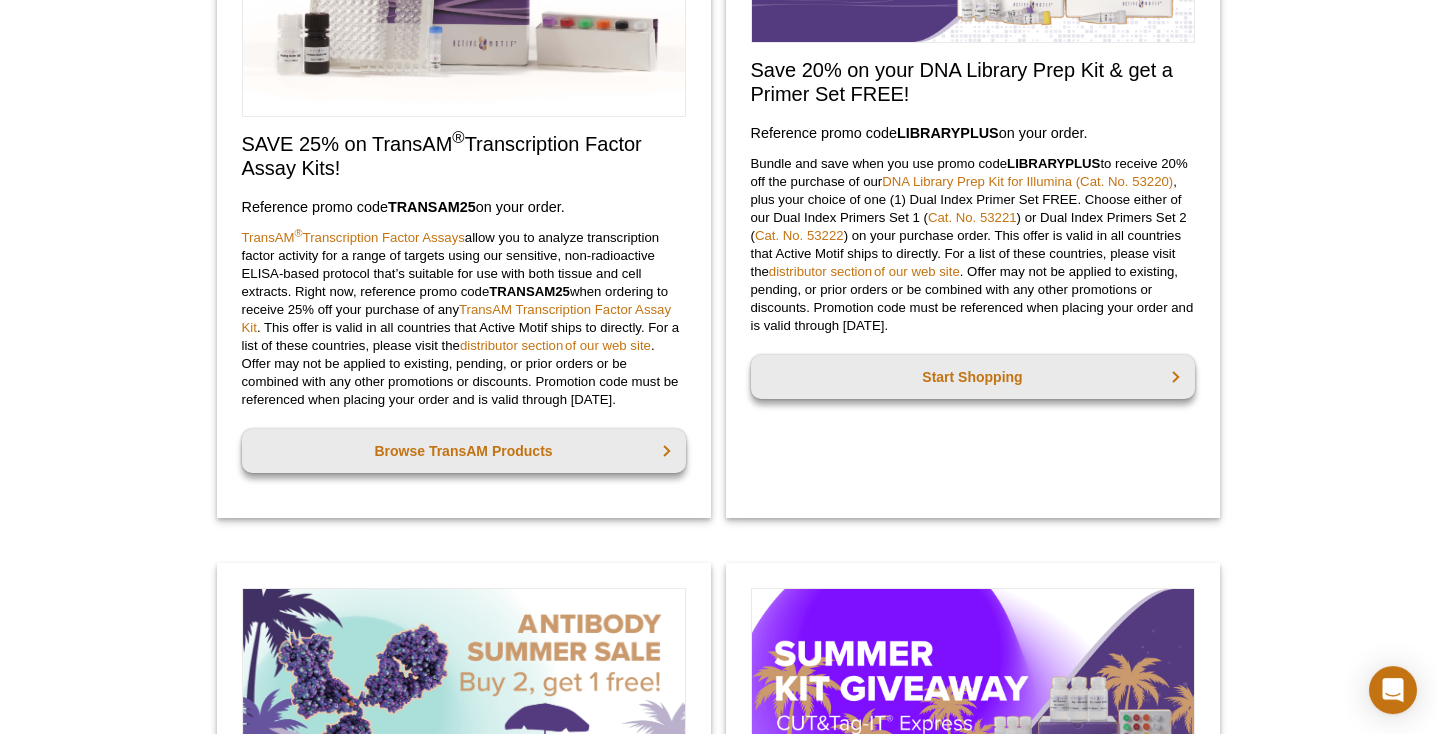 scroll, scrollTop: 0, scrollLeft: 0, axis: both 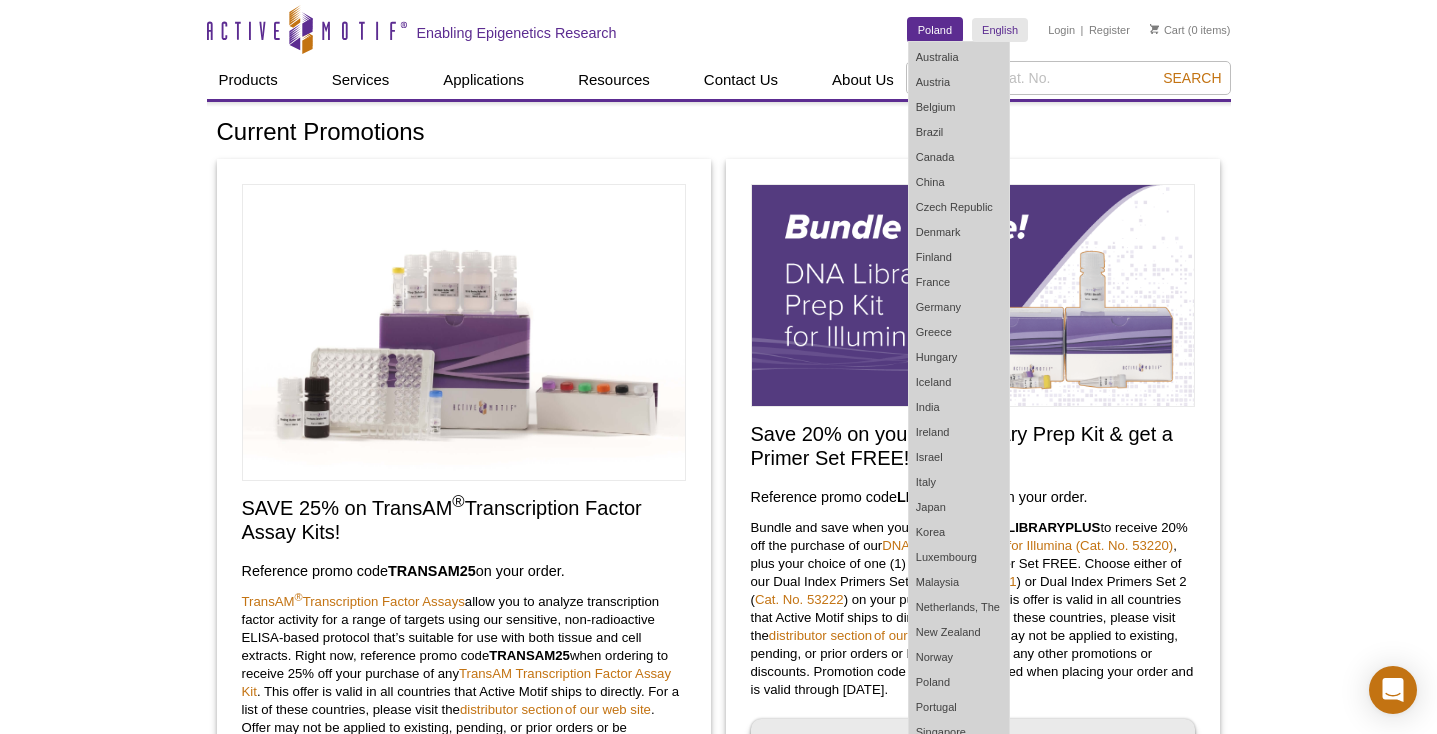 click on "Poland" at bounding box center (935, 30) 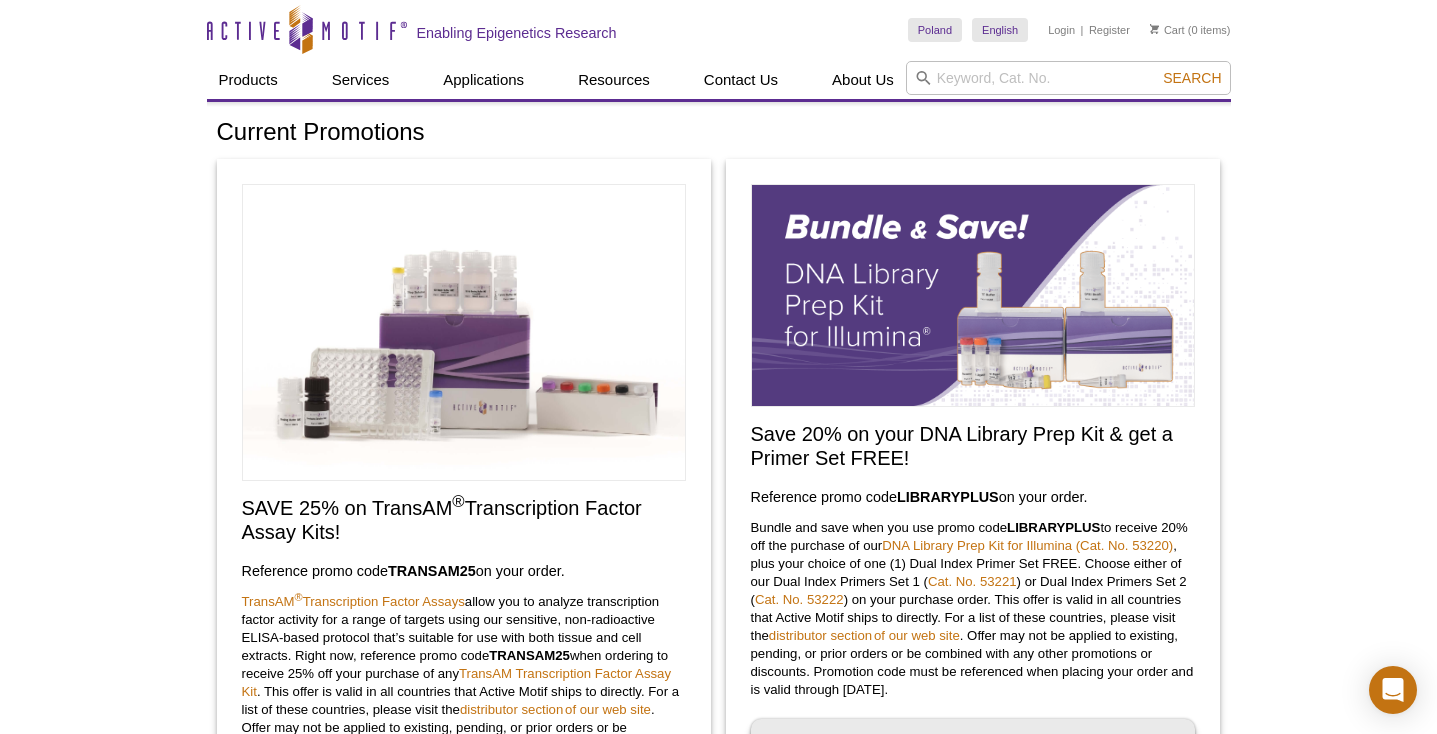 click on "Active Motif Logo
Enabling Epigenetics Research
0
Search
Skip to content
Active Motif Logo
Enabling Epigenetics Research
Poland
Australia
Austria
Belgium
Brazil
Canada
China" at bounding box center (718, 1411) 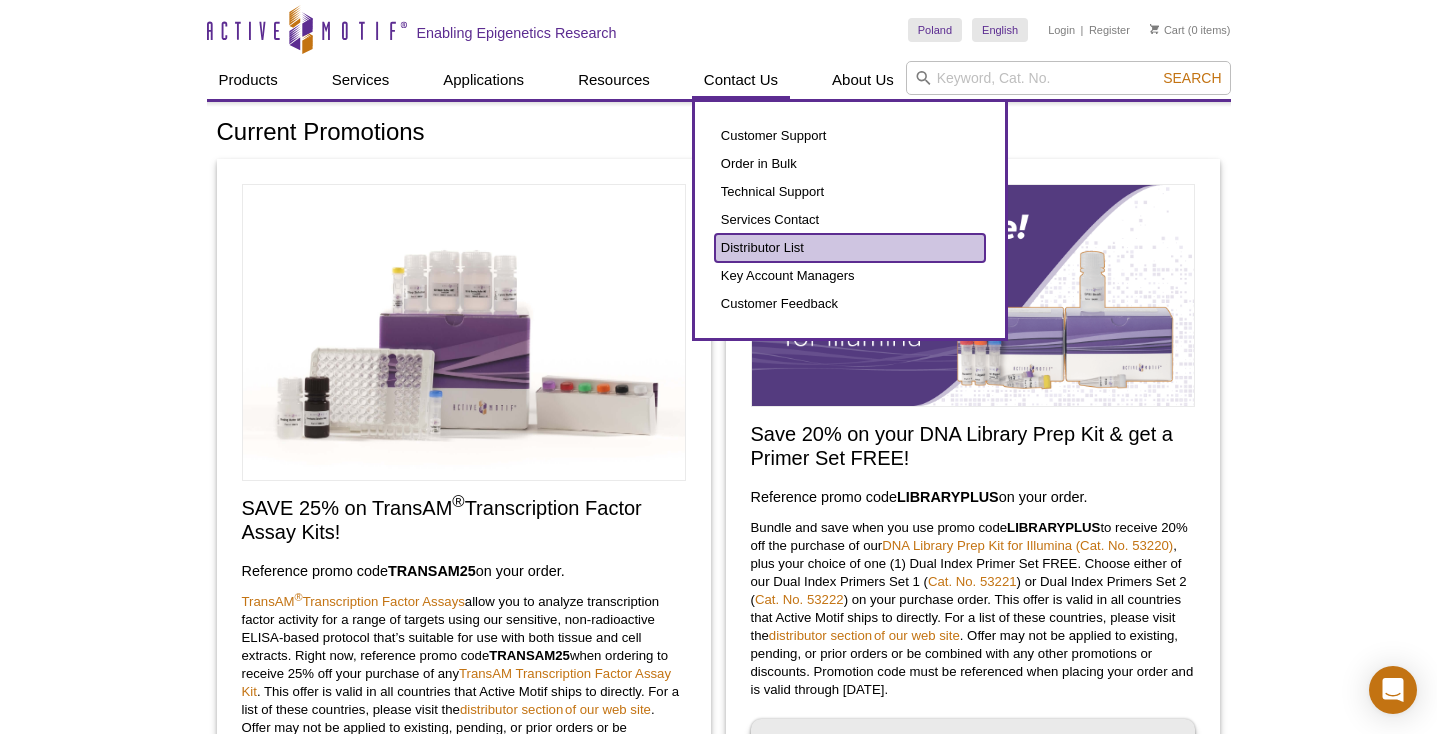 click on "Distributor List" at bounding box center [850, 248] 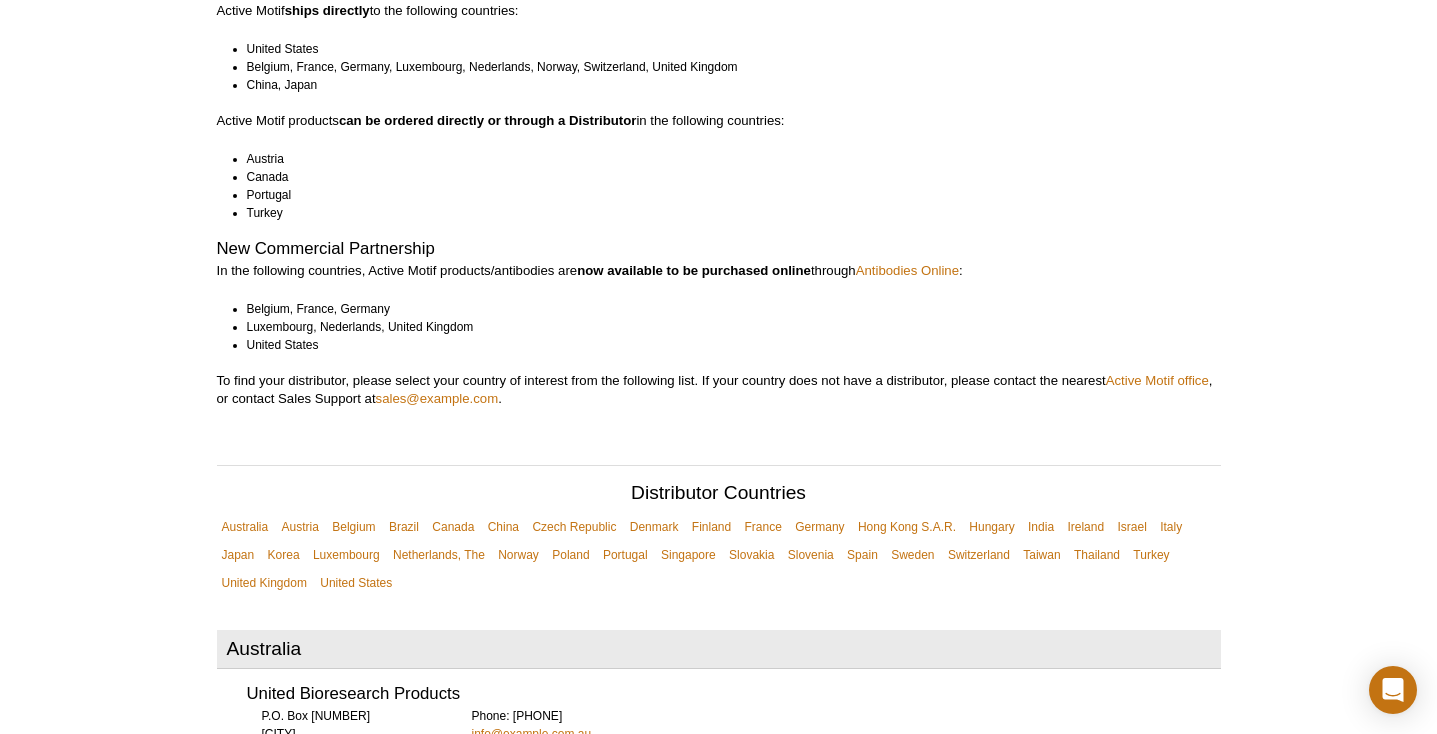 scroll, scrollTop: 255, scrollLeft: 0, axis: vertical 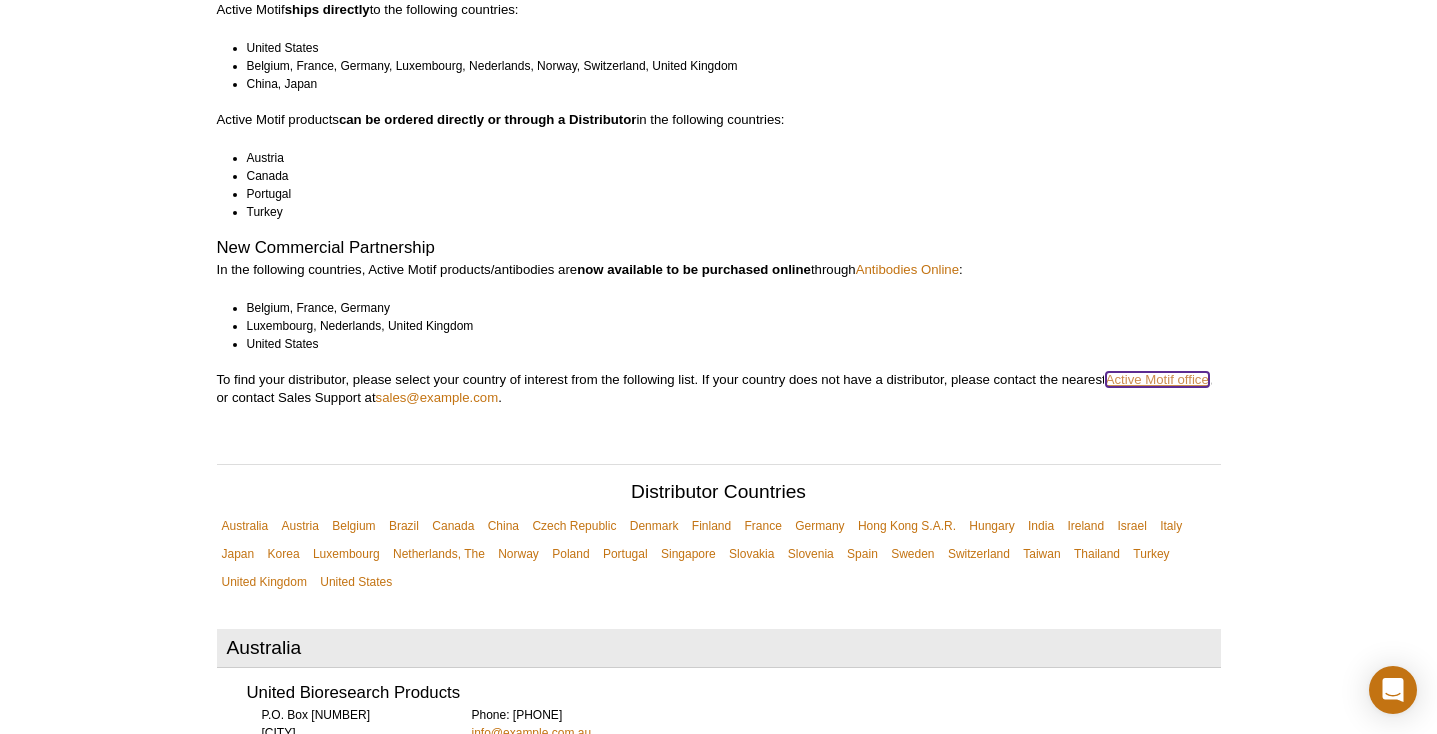 click on "Active Motif office" at bounding box center (1157, 379) 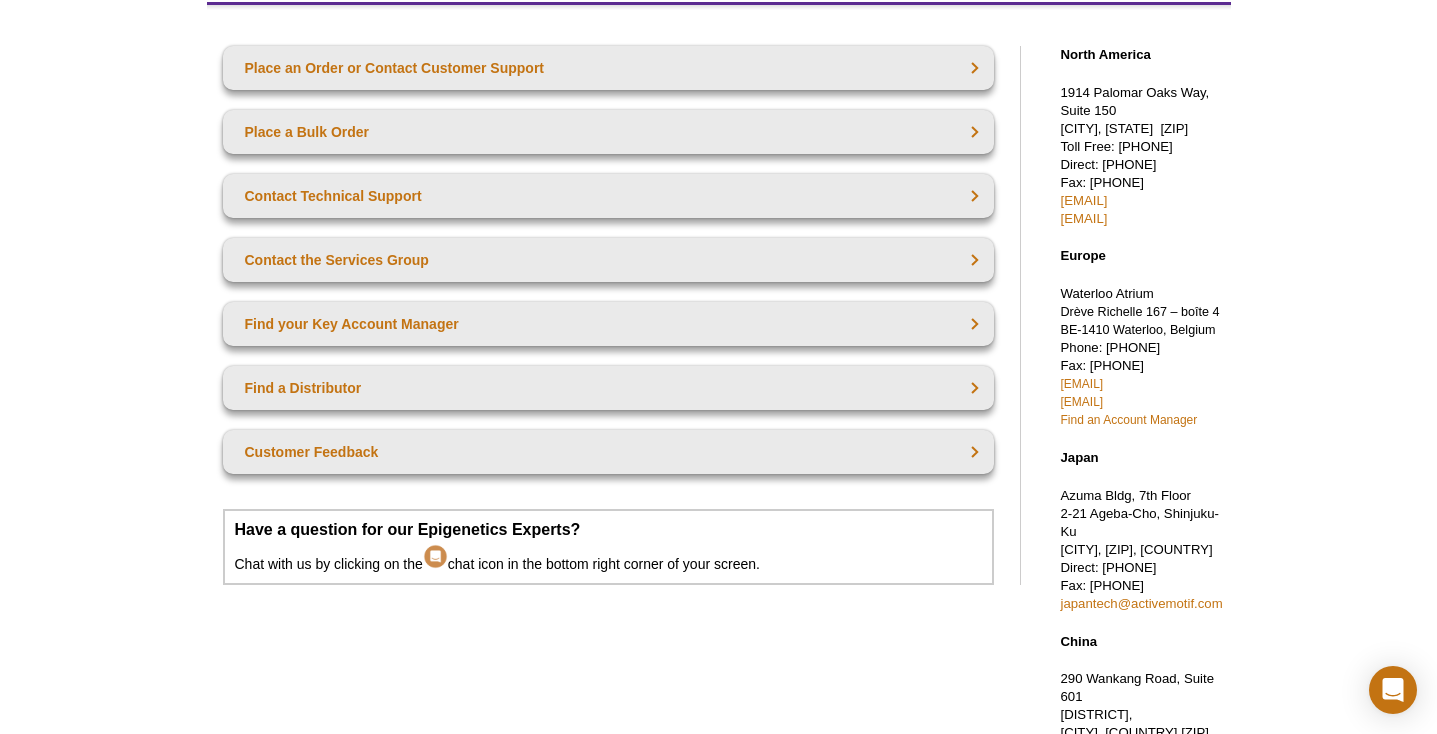 scroll, scrollTop: 0, scrollLeft: 0, axis: both 